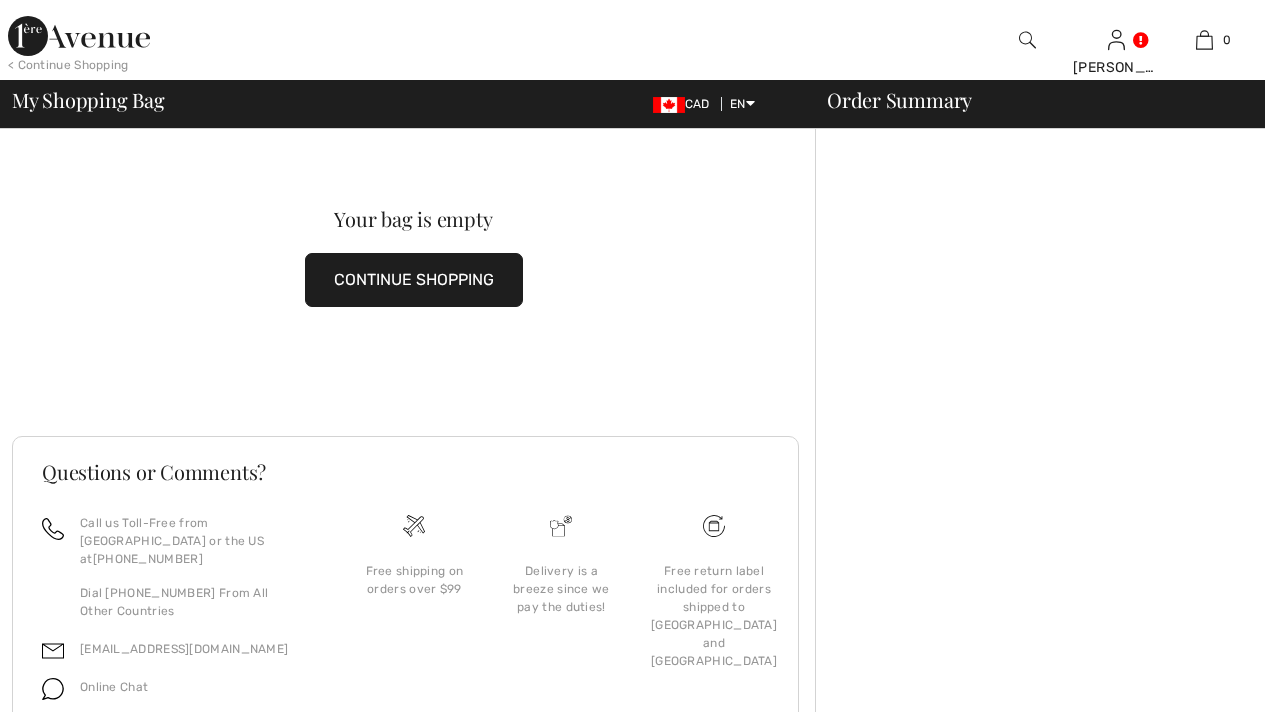 scroll, scrollTop: 0, scrollLeft: 0, axis: both 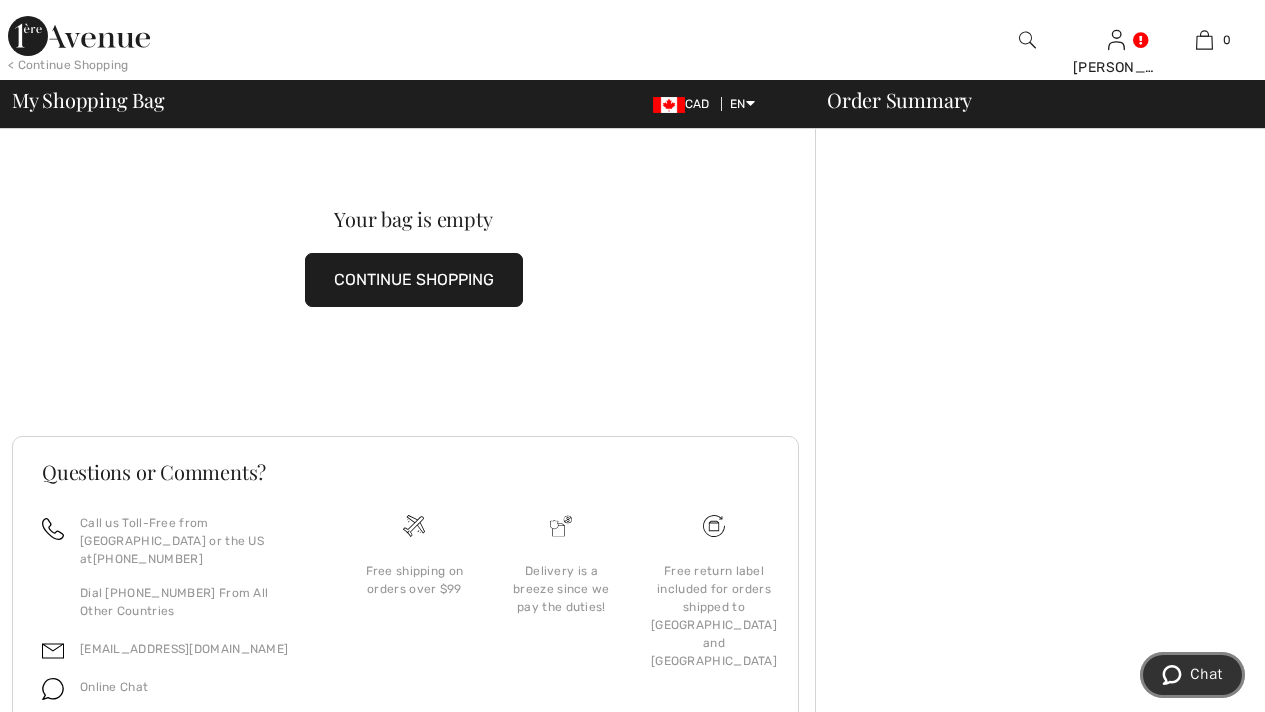 click on "Chat" at bounding box center [1206, 674] 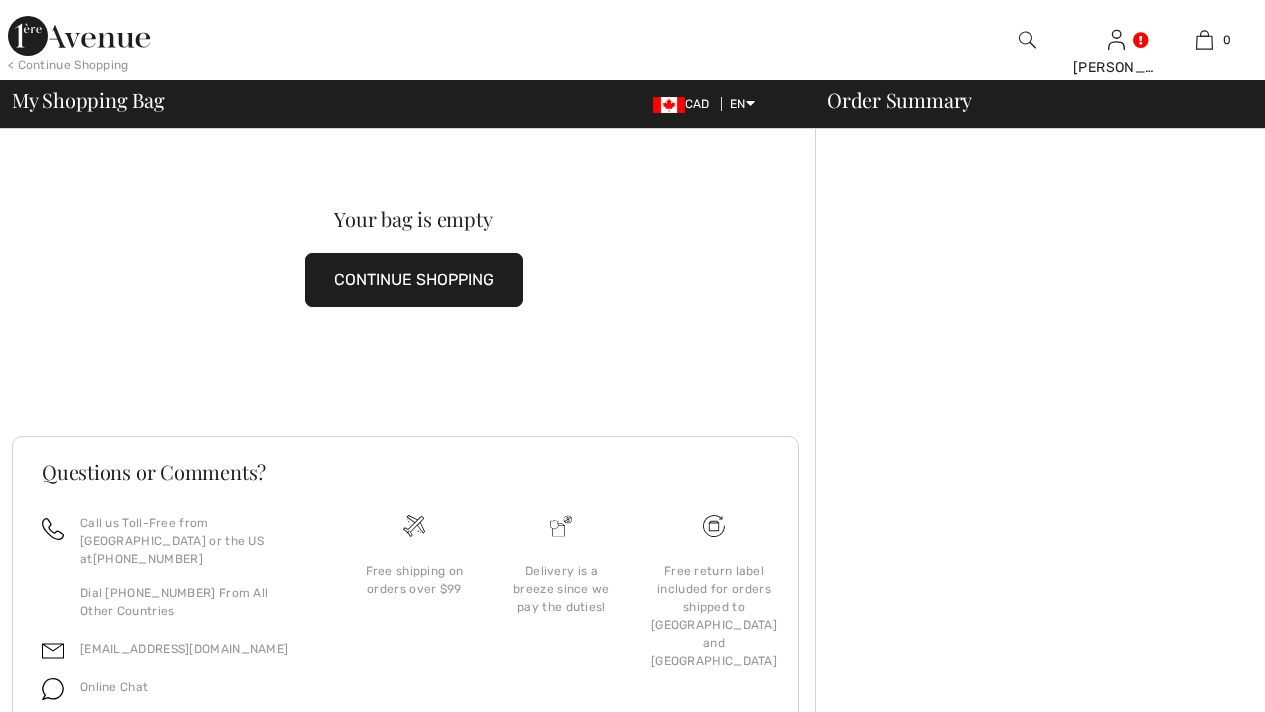 scroll, scrollTop: 0, scrollLeft: 0, axis: both 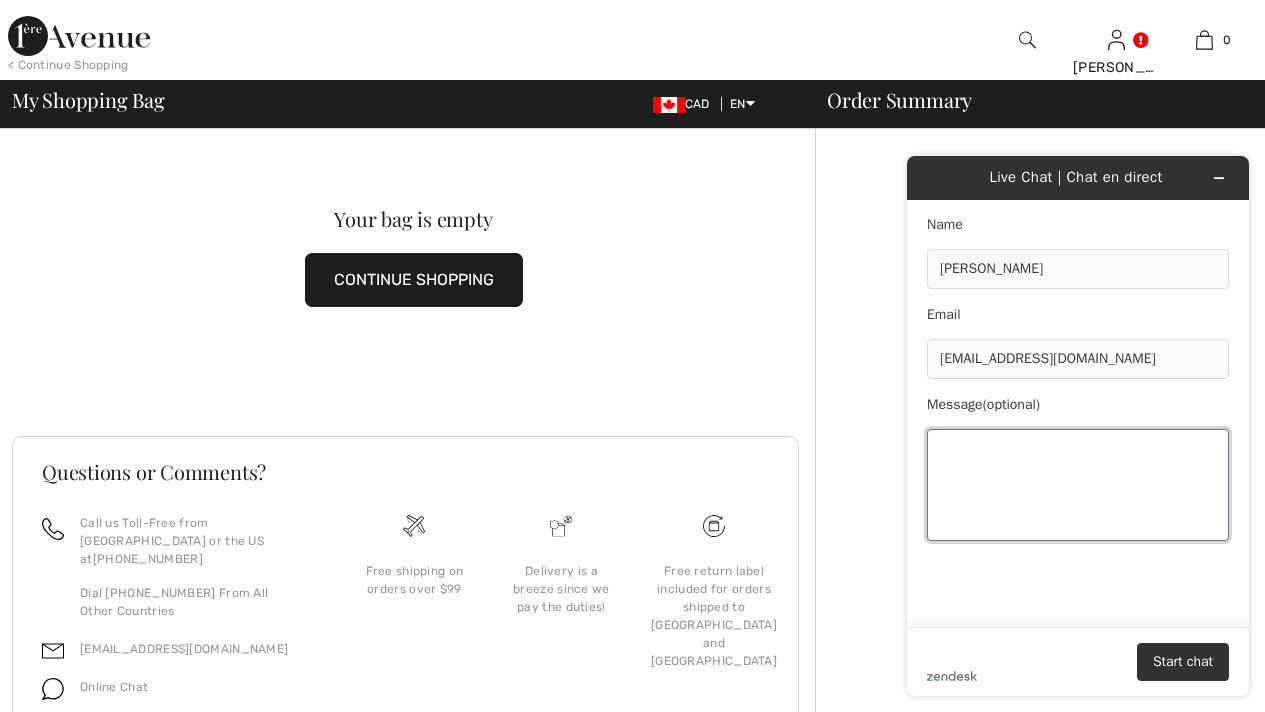 click on "Message  (optional)" at bounding box center (1078, 485) 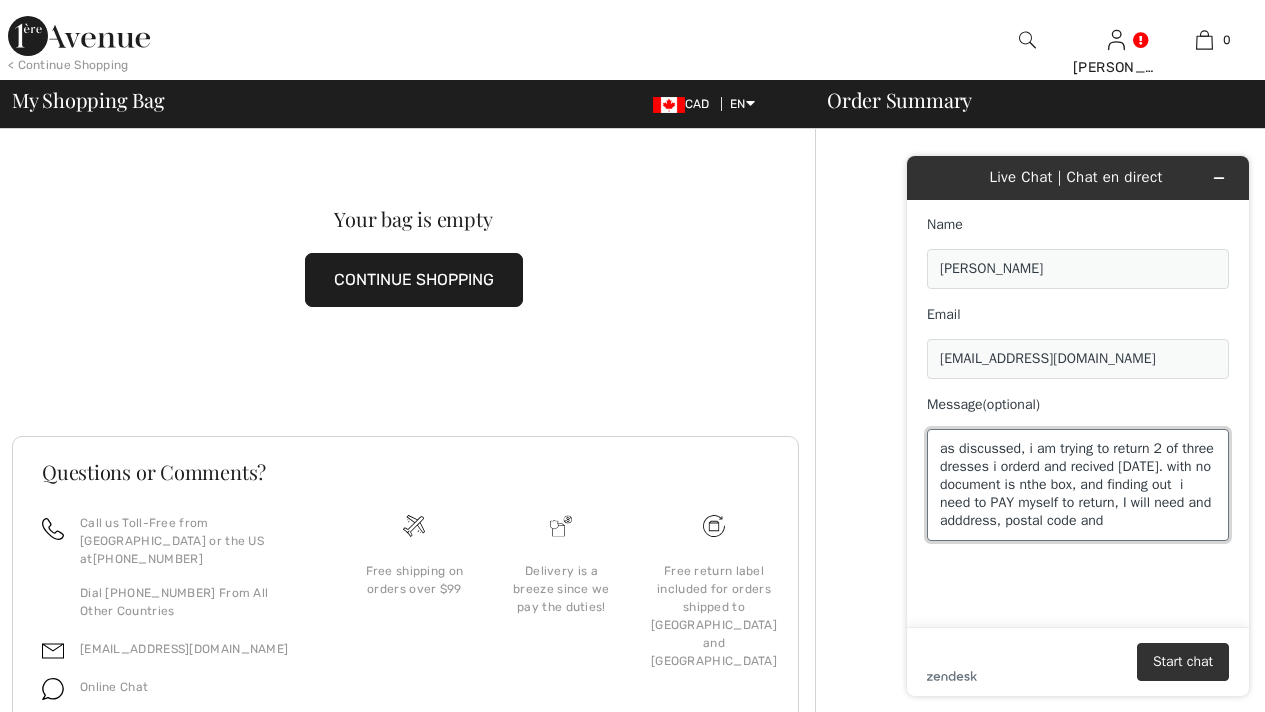 scroll, scrollTop: 58, scrollLeft: 0, axis: vertical 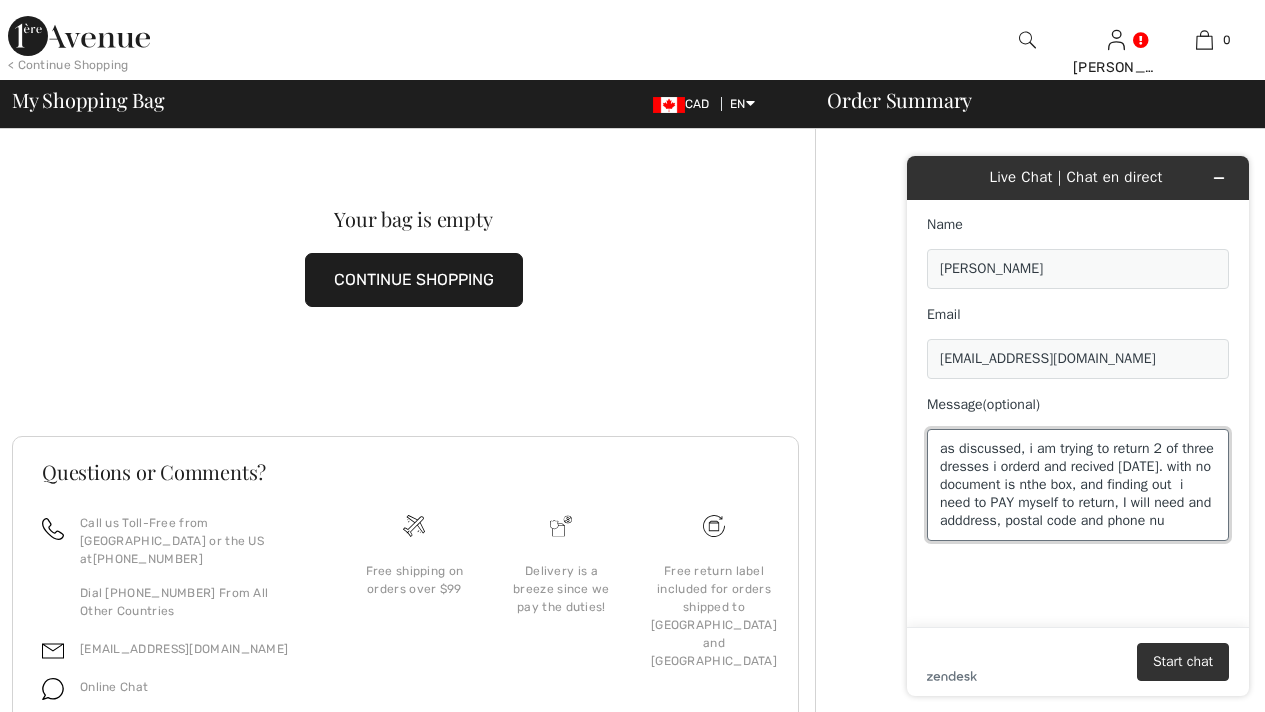 type on "as discussed, i am trying to return 2 of three dresses i orderd and recived [DATE]. with no document is nthe box, and finding out  i need to PAY myself to return, I will need and adddress, postal code and phone num" 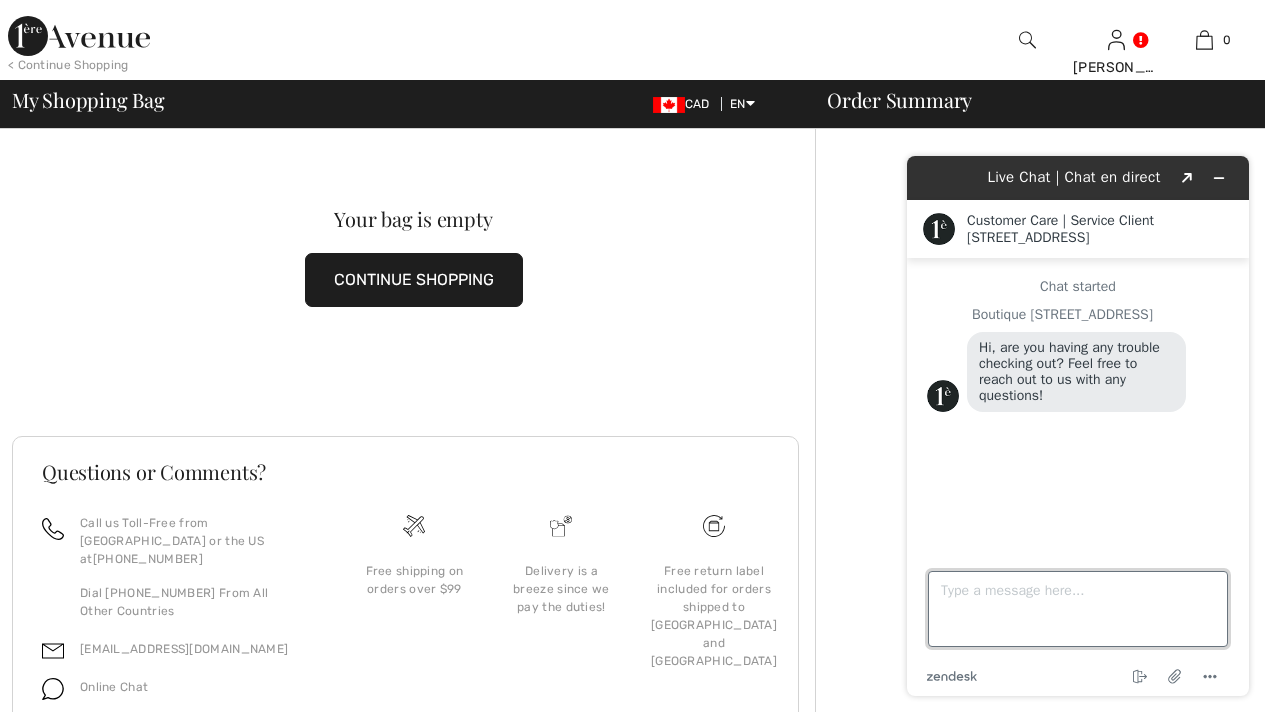 click on "Type a message here..." at bounding box center (1078, 609) 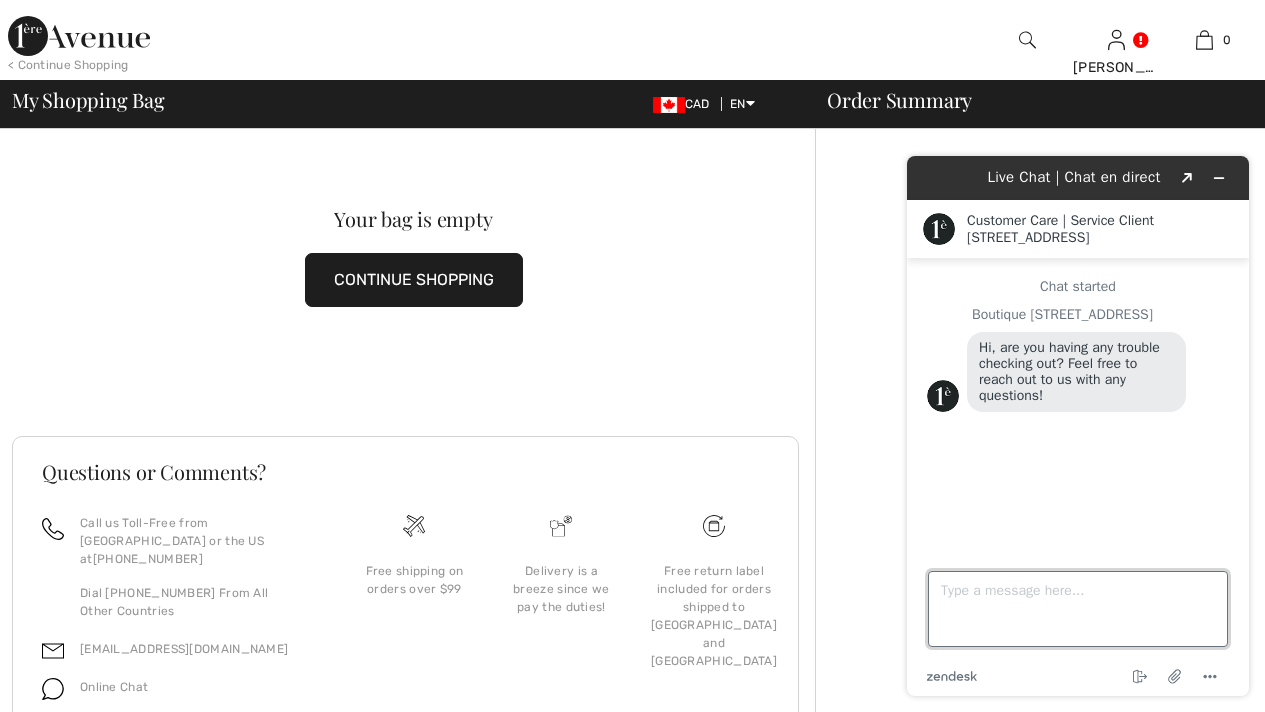 click on "Type a message here..." at bounding box center (1078, 609) 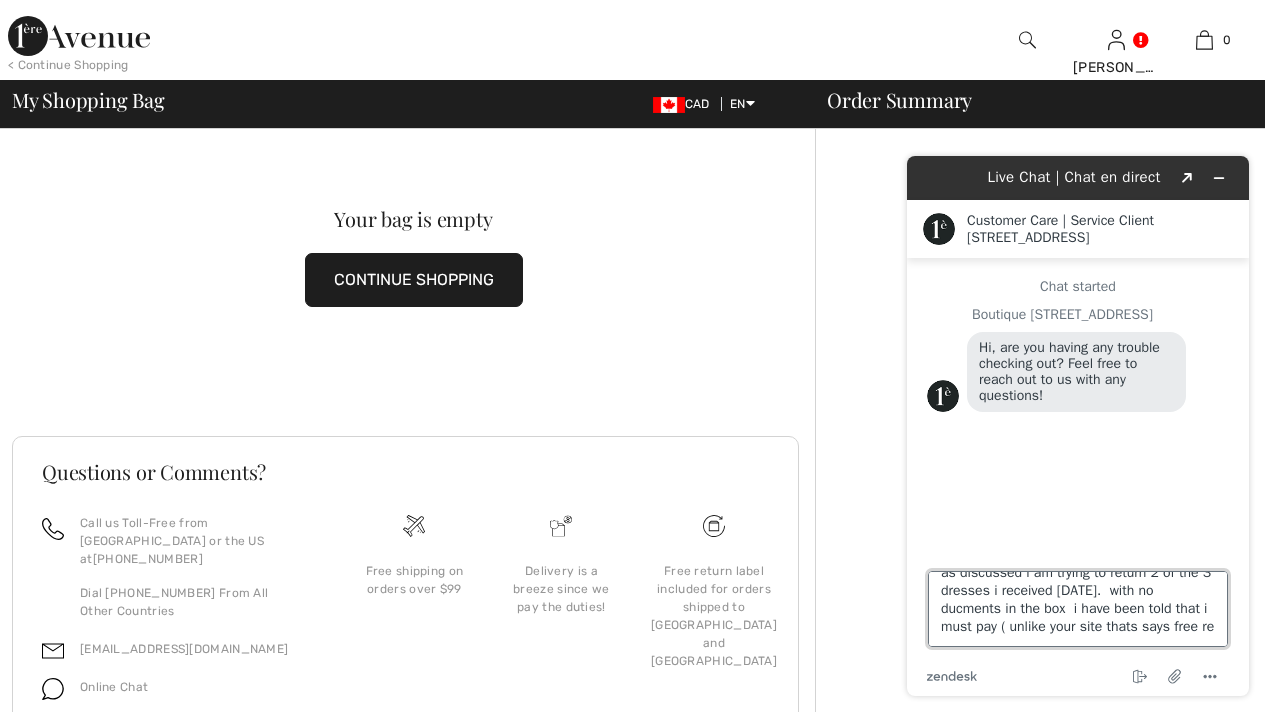 scroll, scrollTop: 81, scrollLeft: 0, axis: vertical 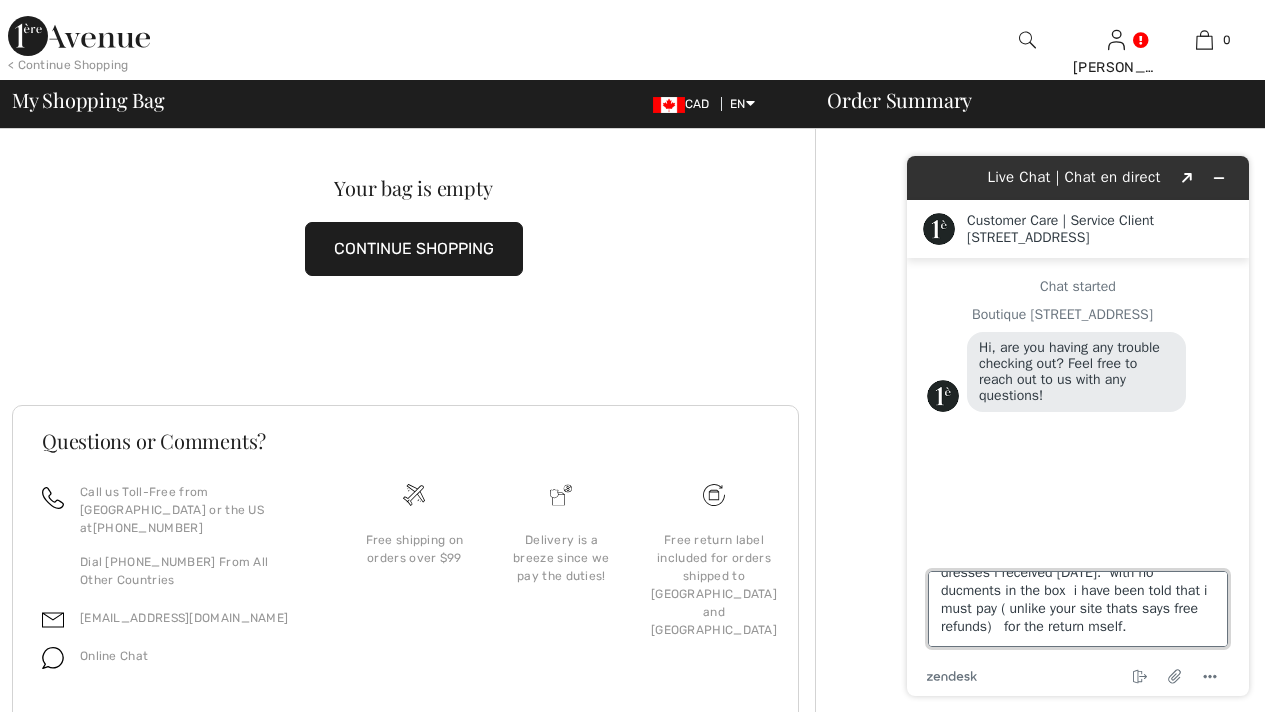 type on "as discussed i am trying to return 2 of the 3 dresses i received [DATE].  with no ducments in the box  i have been told that i must pay ( unlike your site thats says free refunds)   for the return myself." 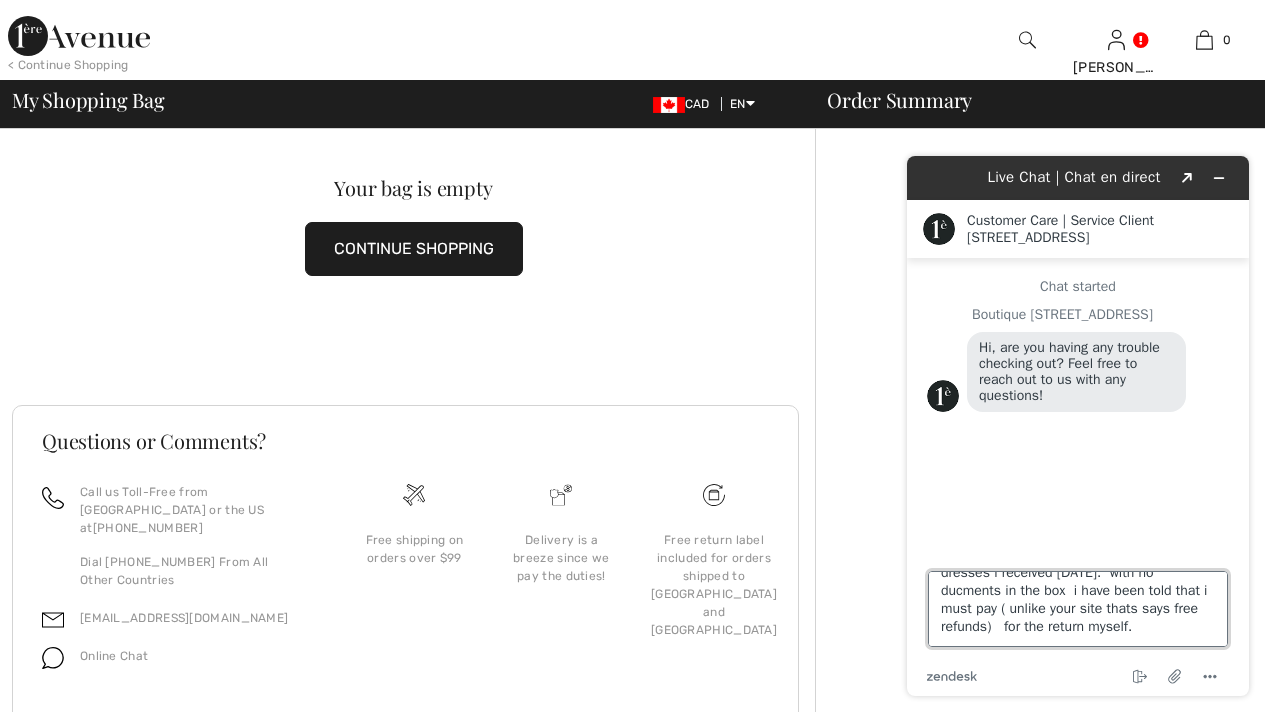 drag, startPoint x: 1227, startPoint y: 612, endPoint x: 1226, endPoint y: 627, distance: 15.033297 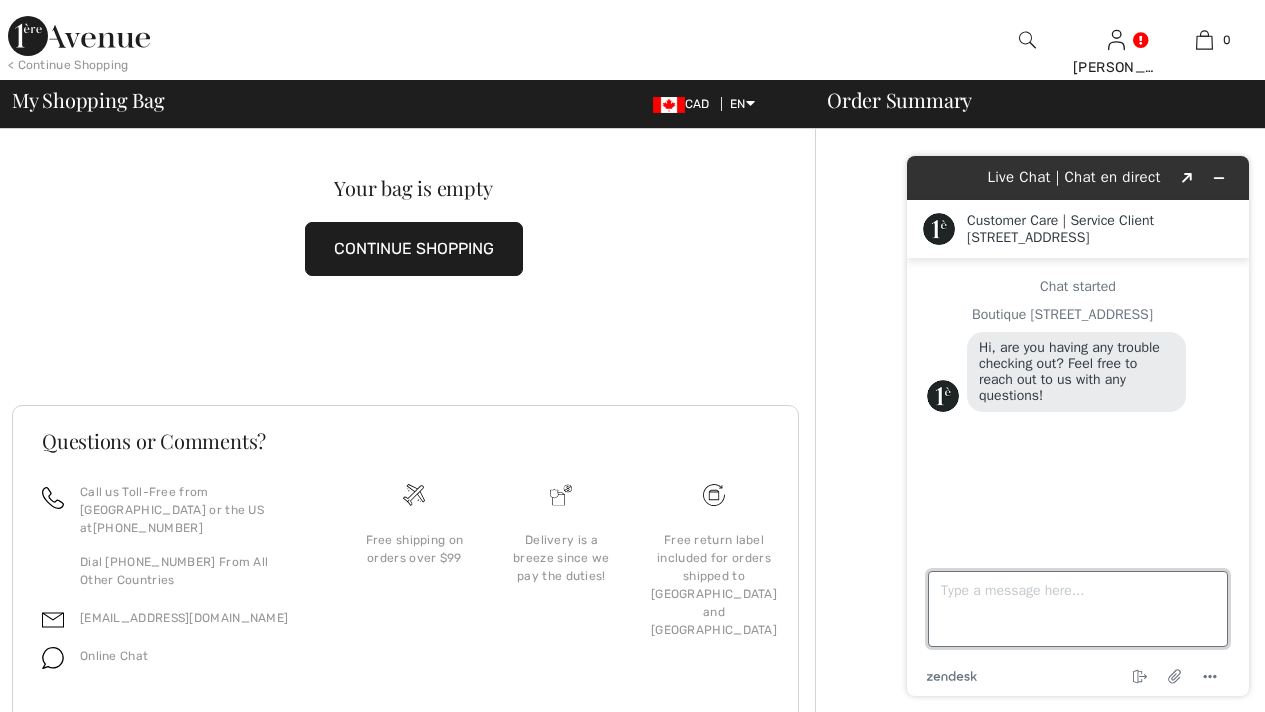 scroll, scrollTop: 0, scrollLeft: 0, axis: both 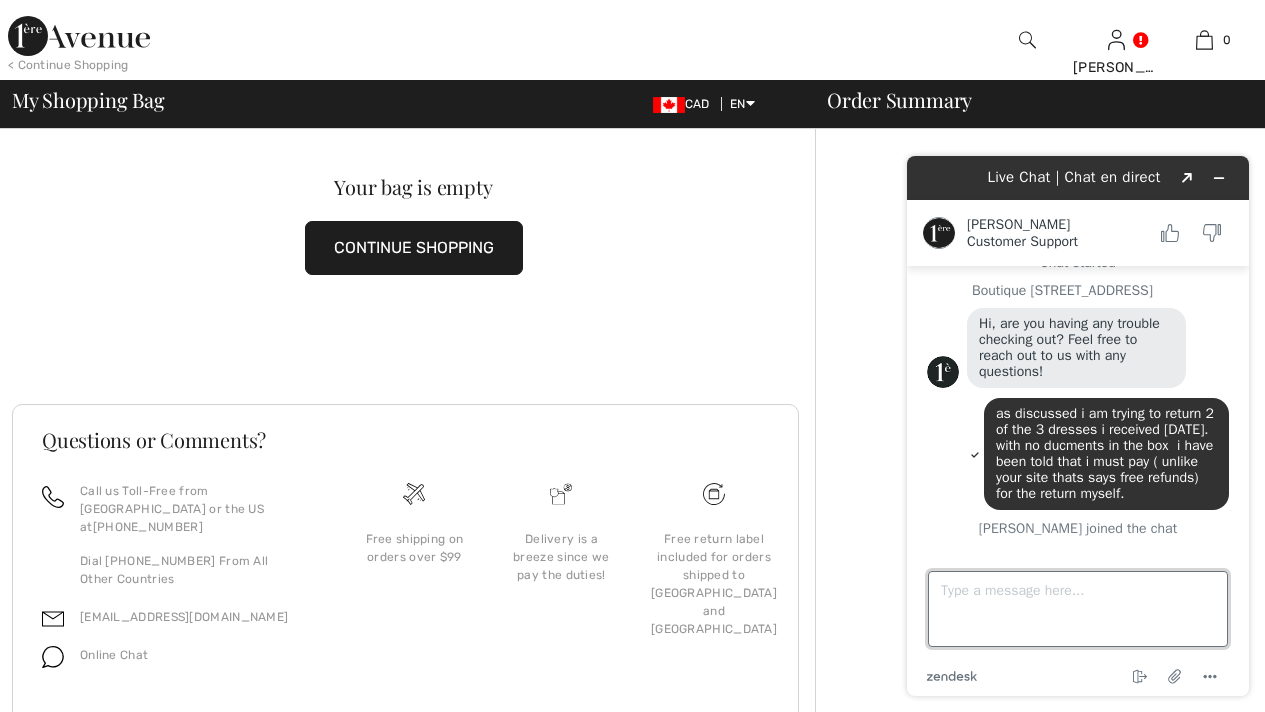 click on "Type a message here..." at bounding box center [1078, 609] 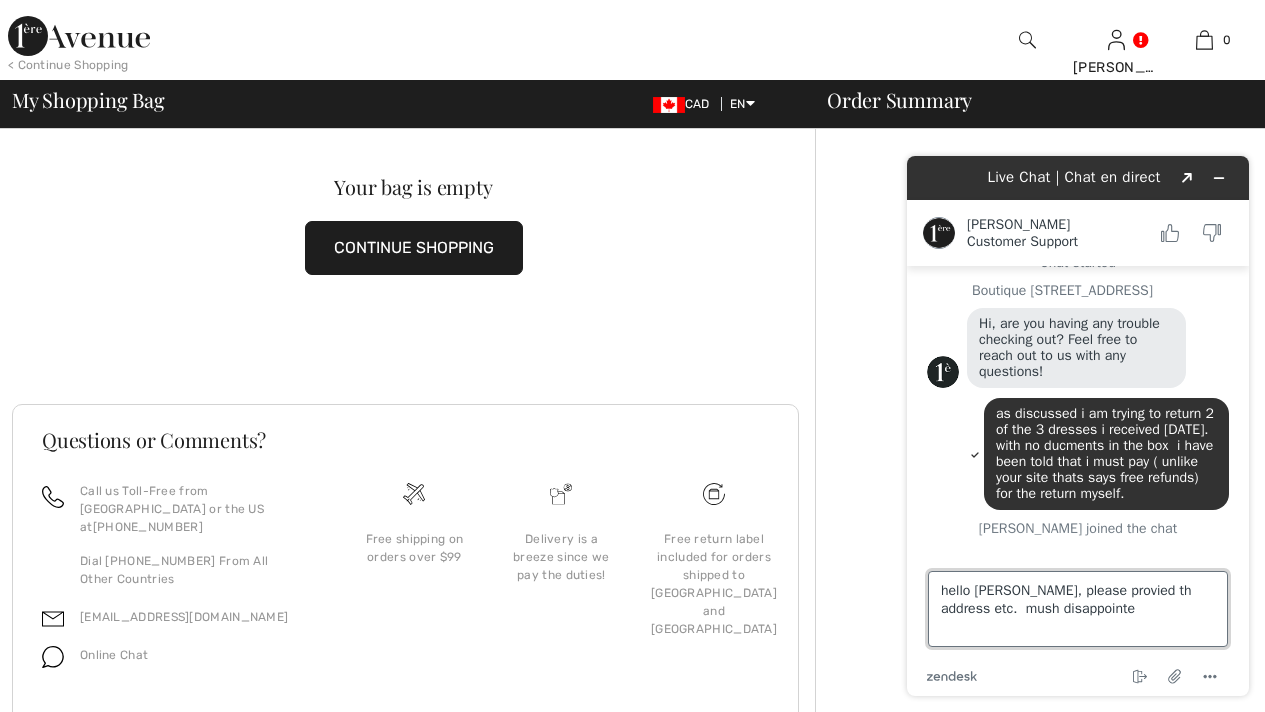 type on "hello [PERSON_NAME], please provied th address etc.  mush disappointed" 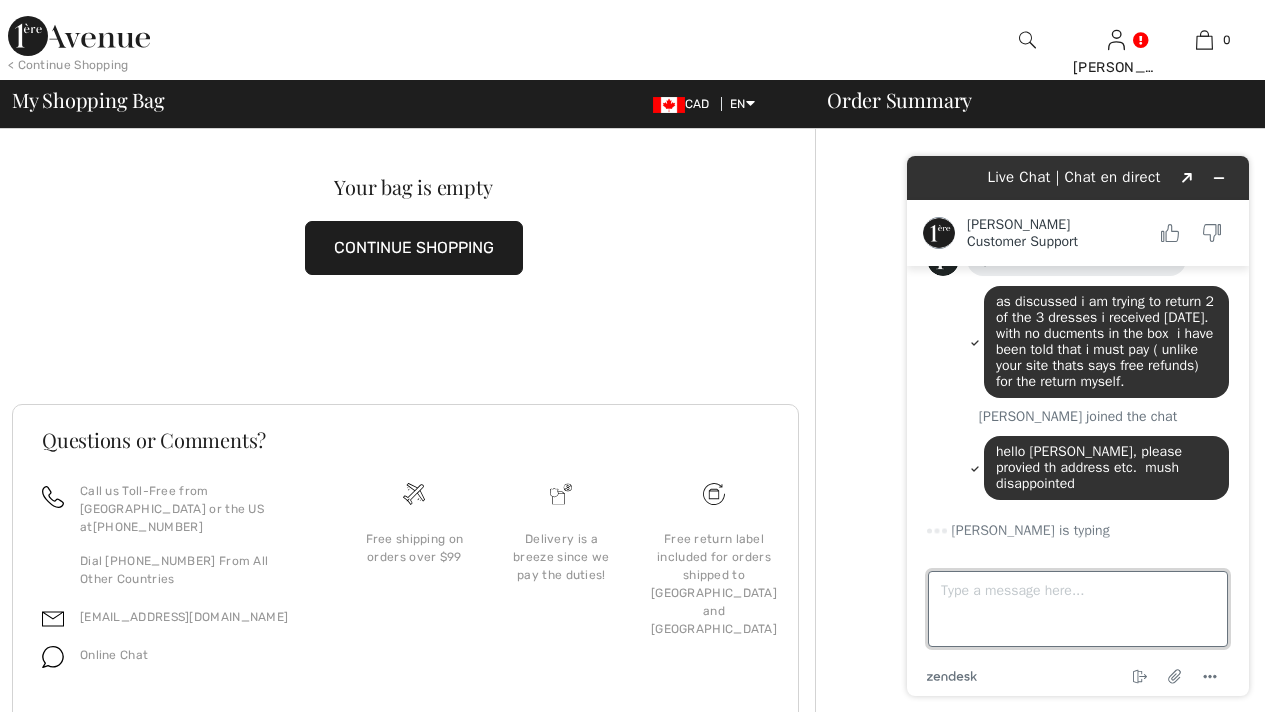 scroll, scrollTop: 229, scrollLeft: 0, axis: vertical 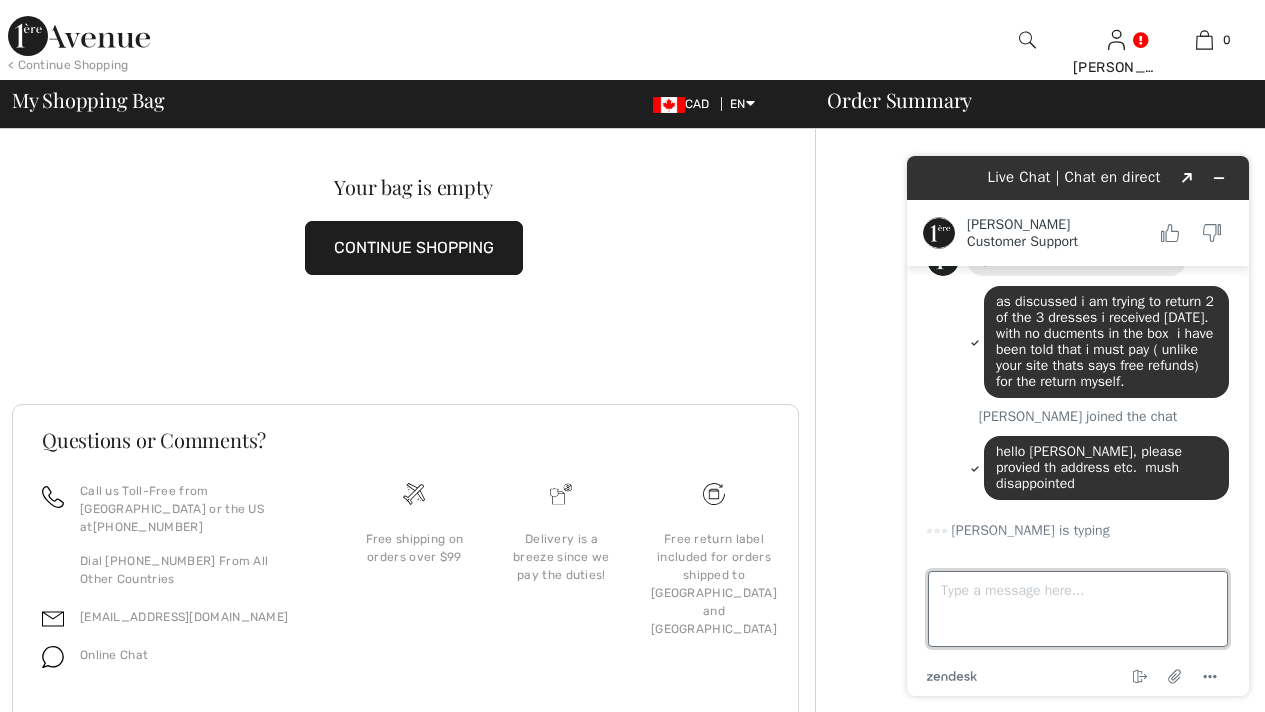 click on "Type a message here..." at bounding box center [1078, 609] 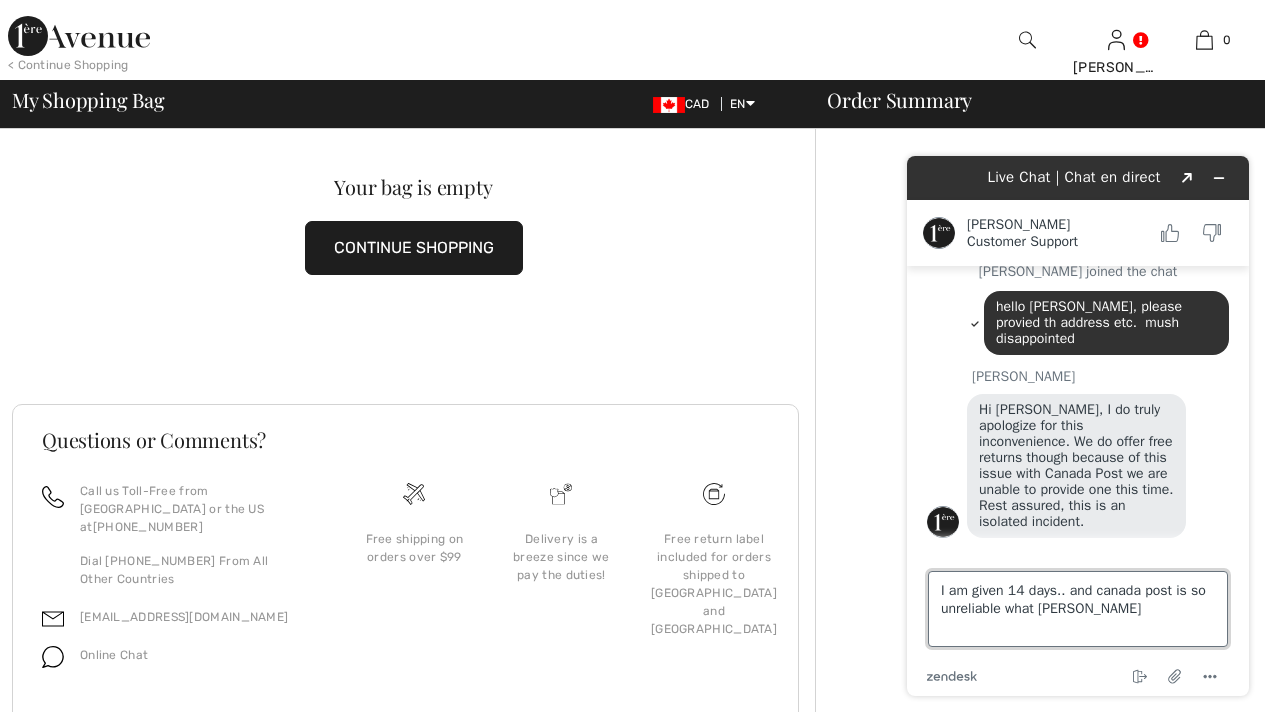 scroll, scrollTop: 447, scrollLeft: 0, axis: vertical 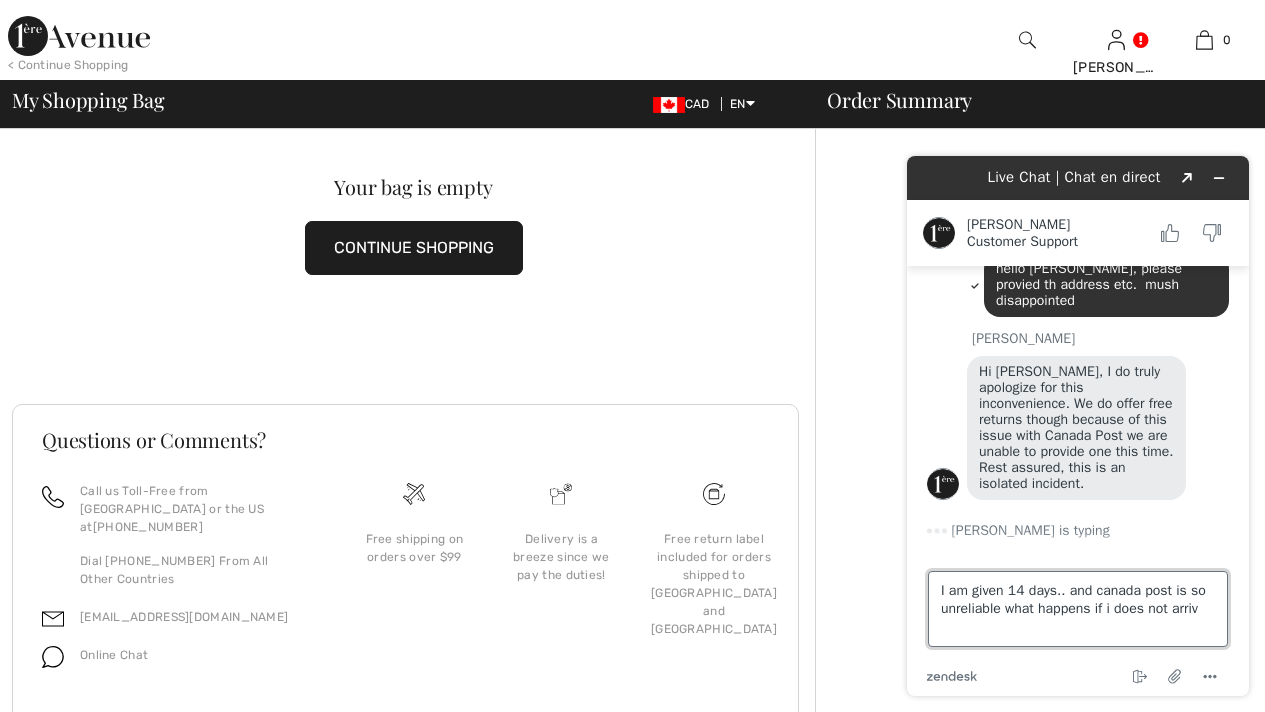 type on "I am given 14 days.. and canada post is so unreliable what happens if i does not arrive" 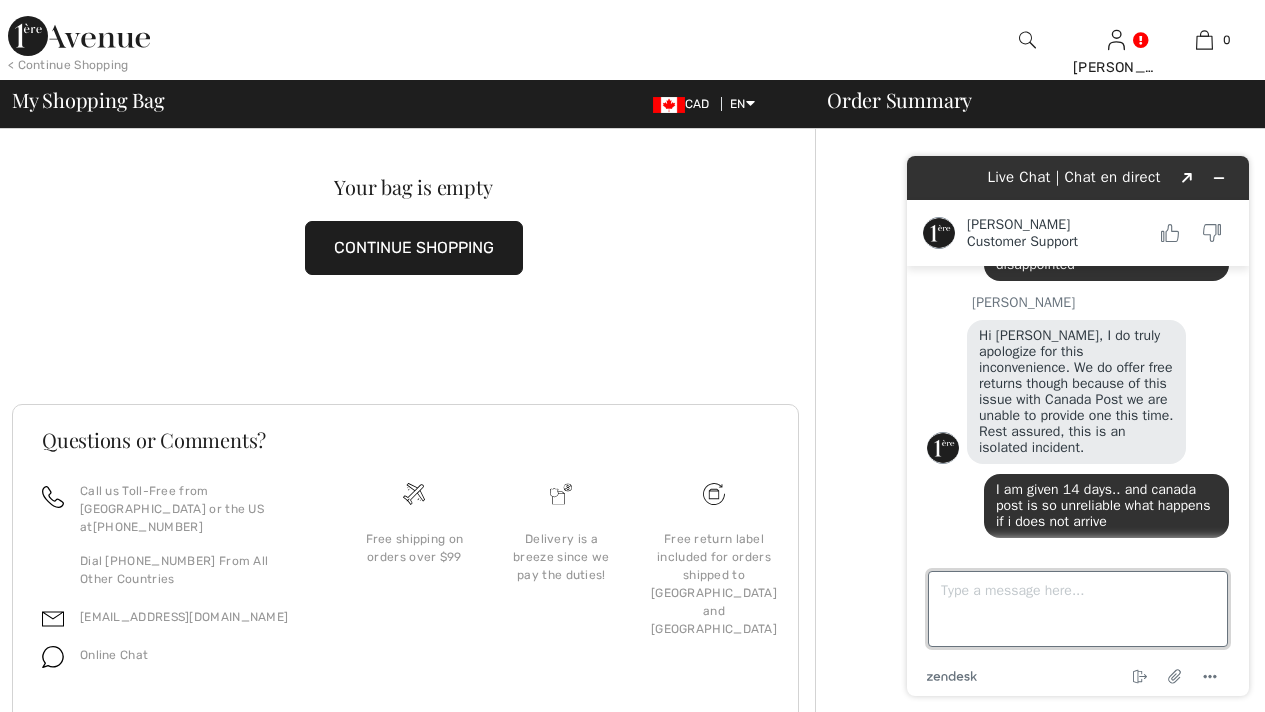 scroll, scrollTop: 532, scrollLeft: 0, axis: vertical 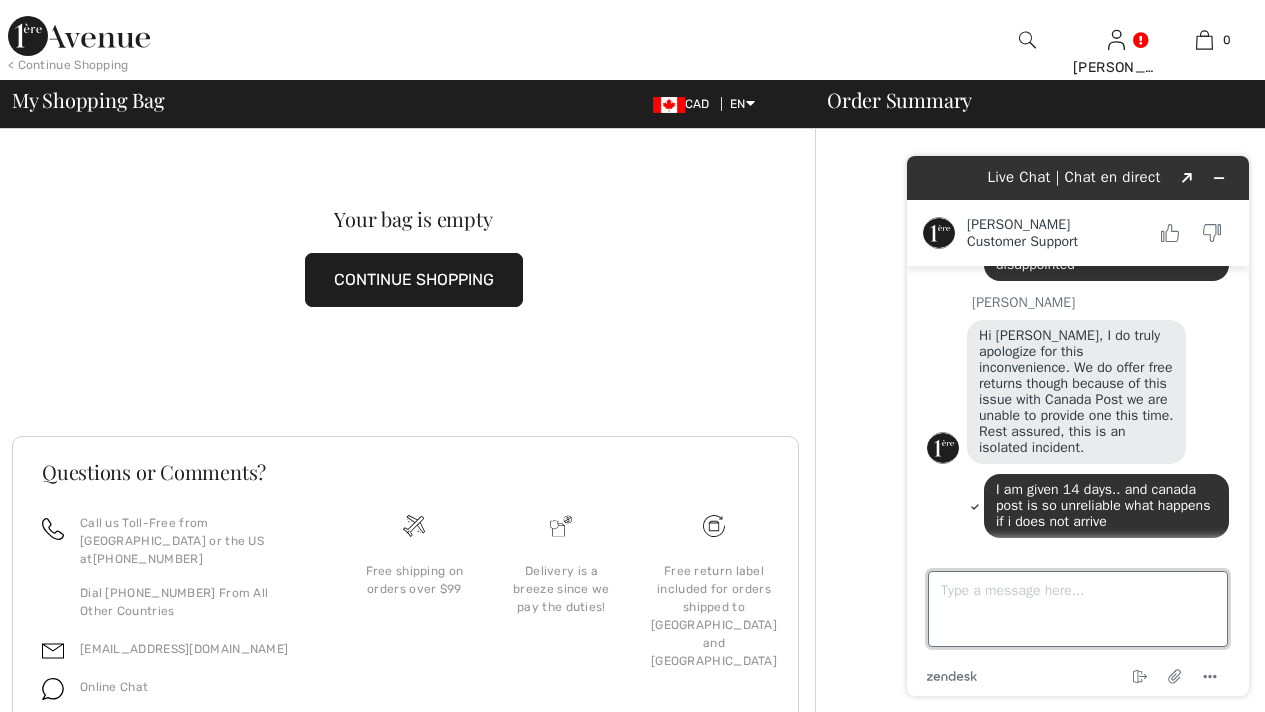 drag, startPoint x: 1275, startPoint y: 567, endPoint x: 361, endPoint y: 379, distance: 933.1345 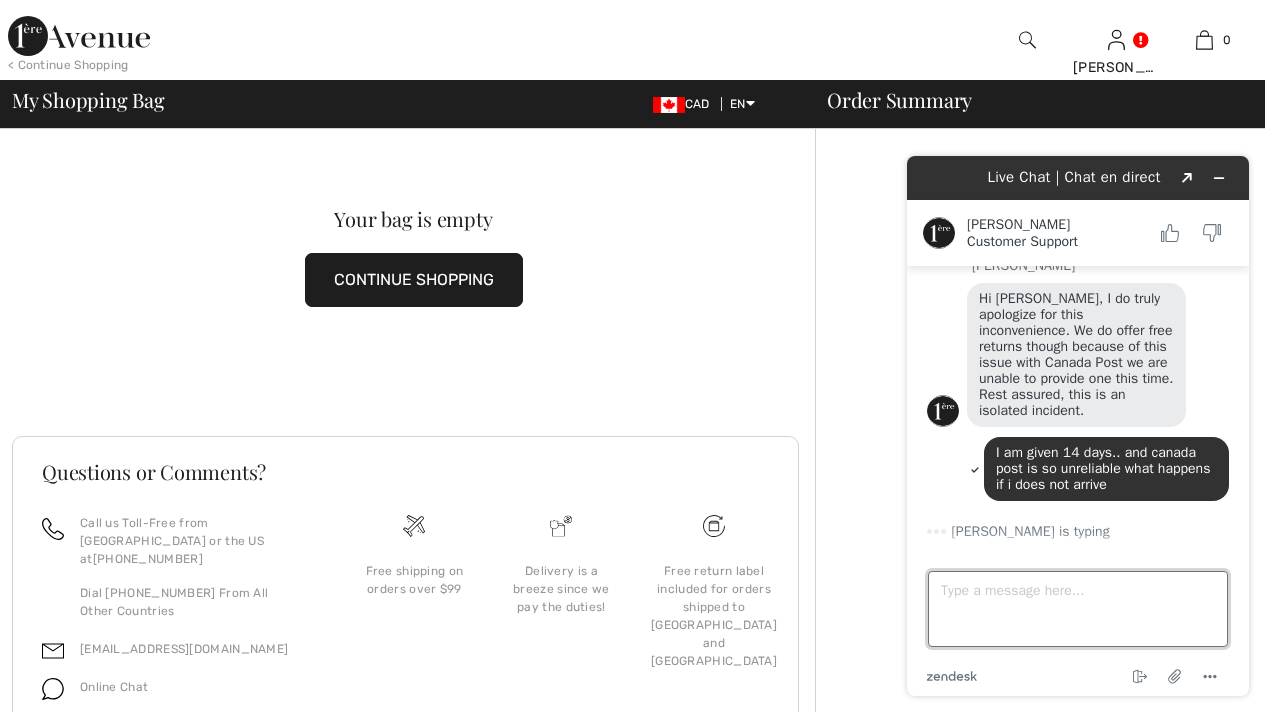 scroll, scrollTop: 532, scrollLeft: 0, axis: vertical 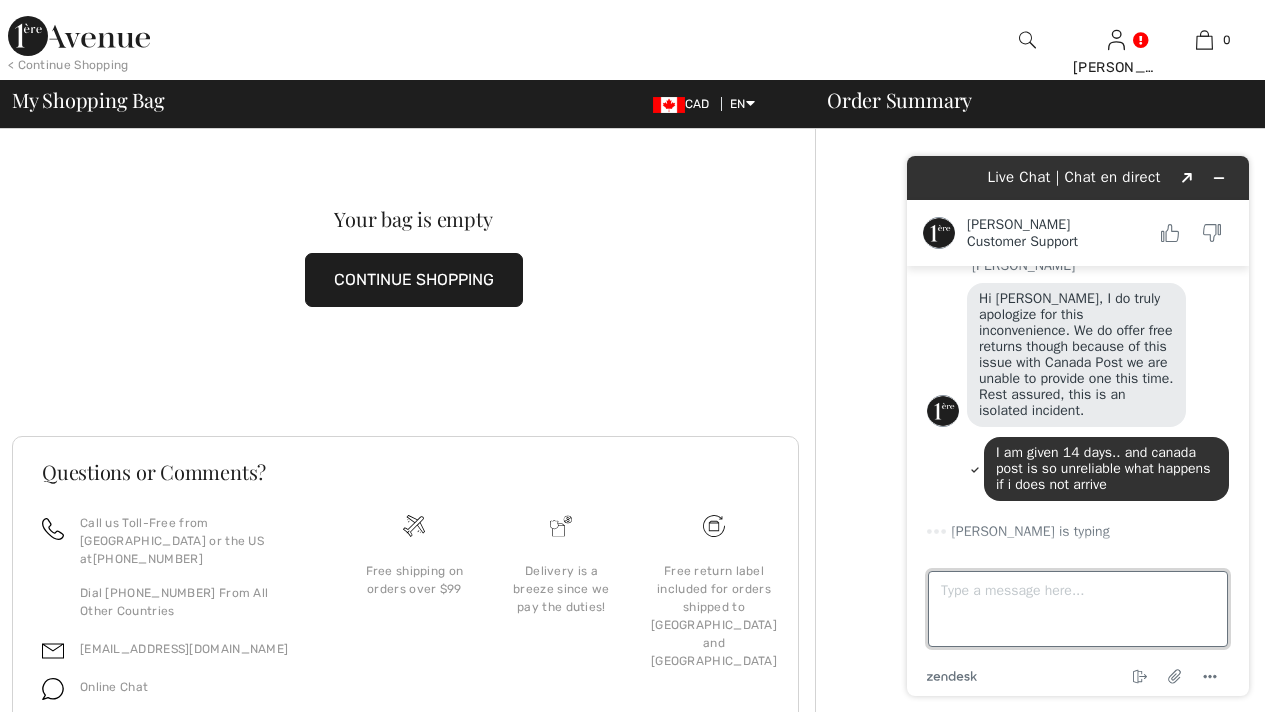 click on "Type a message here..." at bounding box center [1078, 609] 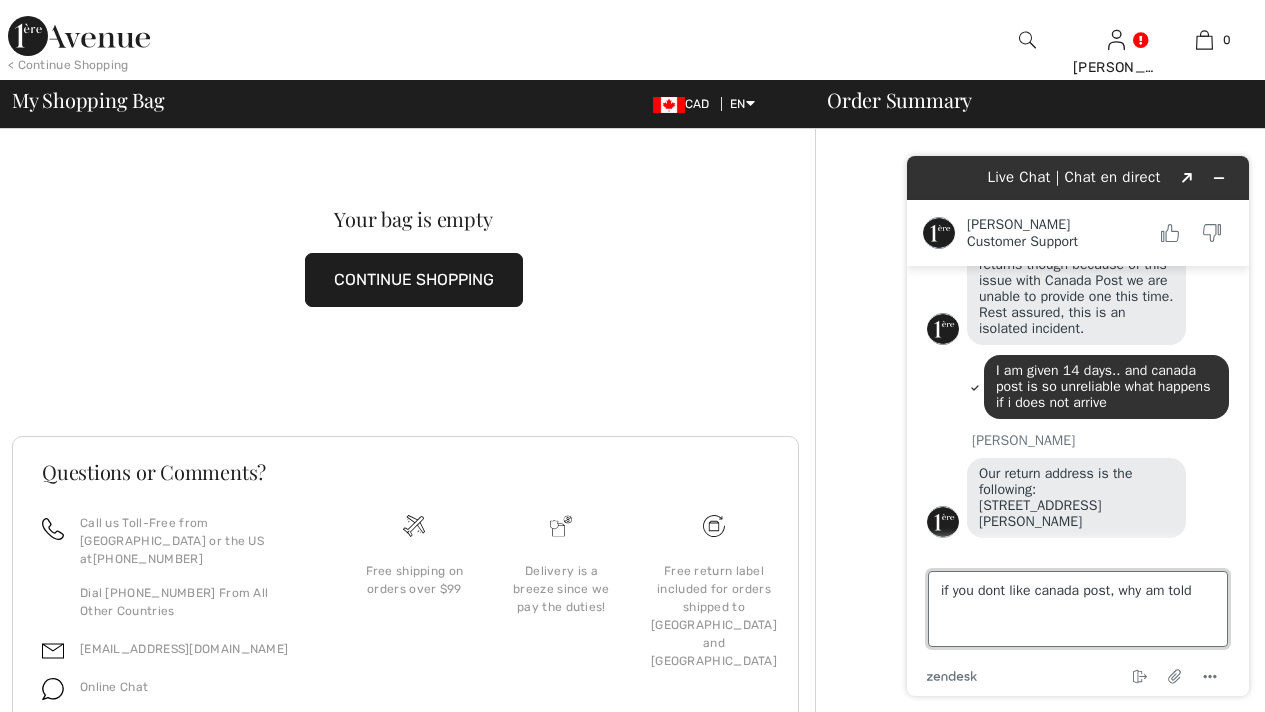 scroll, scrollTop: 687, scrollLeft: 0, axis: vertical 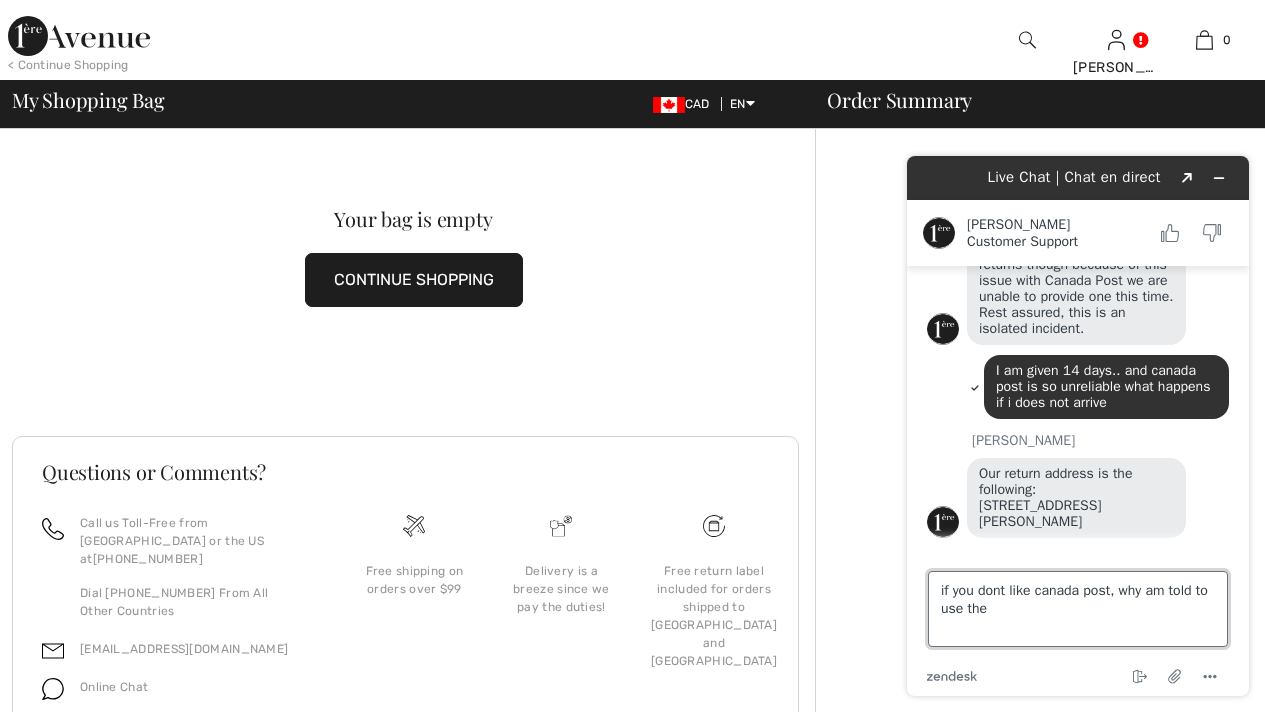 type on "if you dont like canada post, why am told to use them" 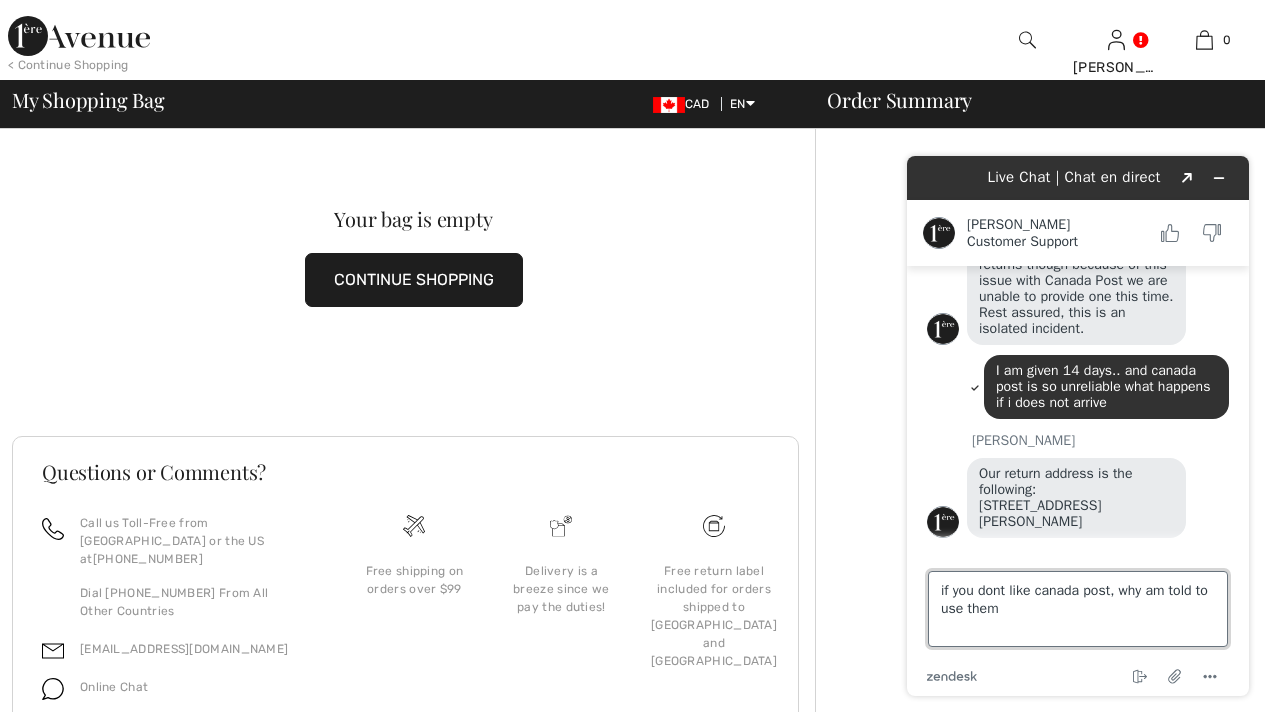 click on "if you dont like canada post, why am told to use them" at bounding box center [1078, 609] 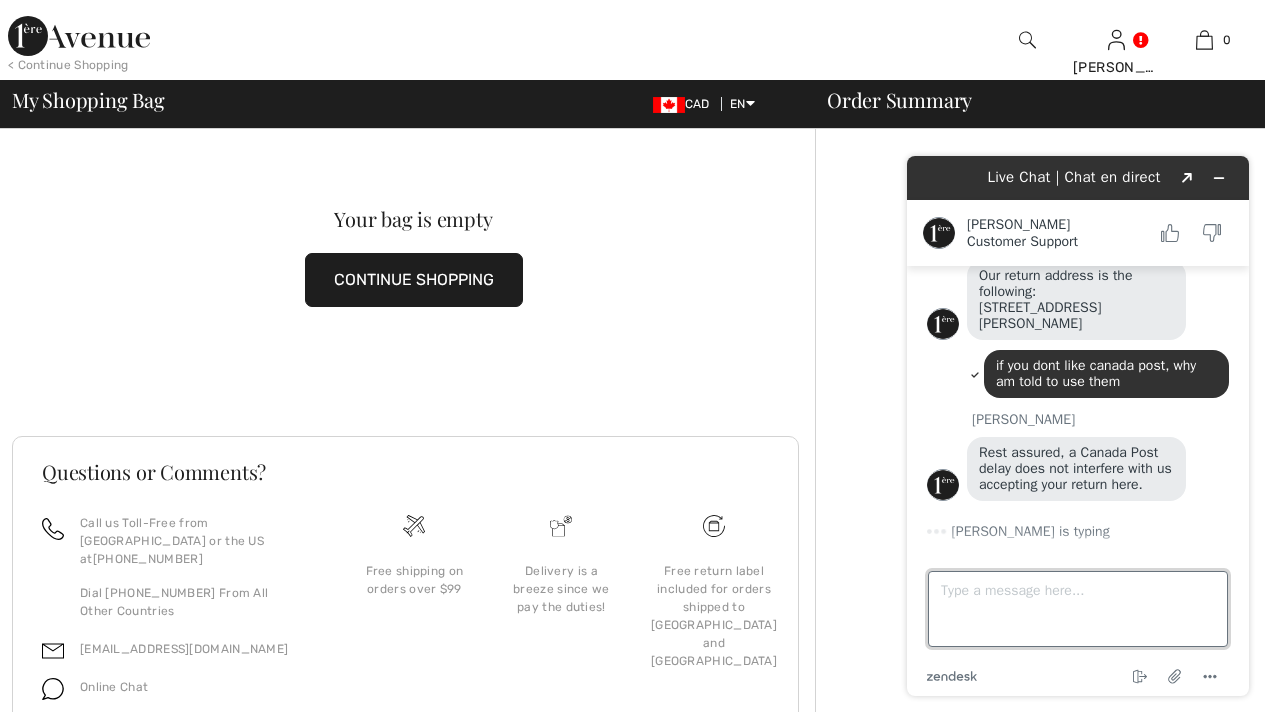 scroll, scrollTop: 904, scrollLeft: 0, axis: vertical 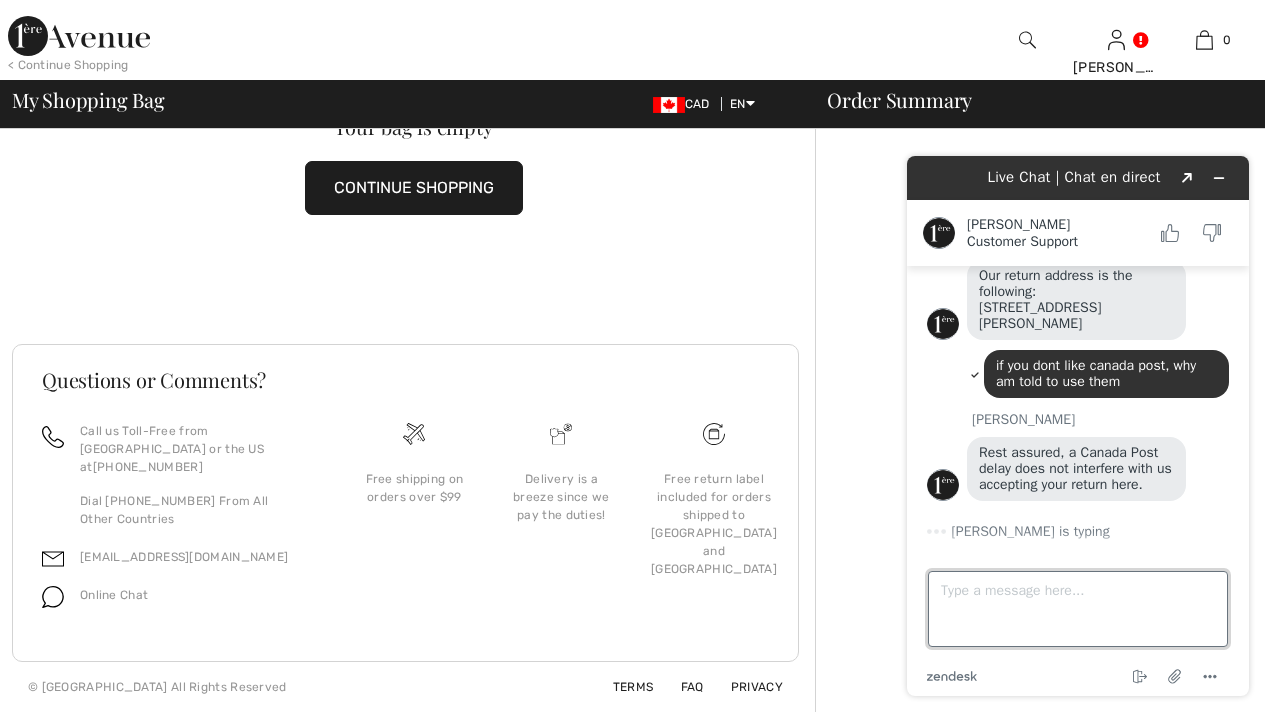 click on "Type a message here..." at bounding box center (1078, 609) 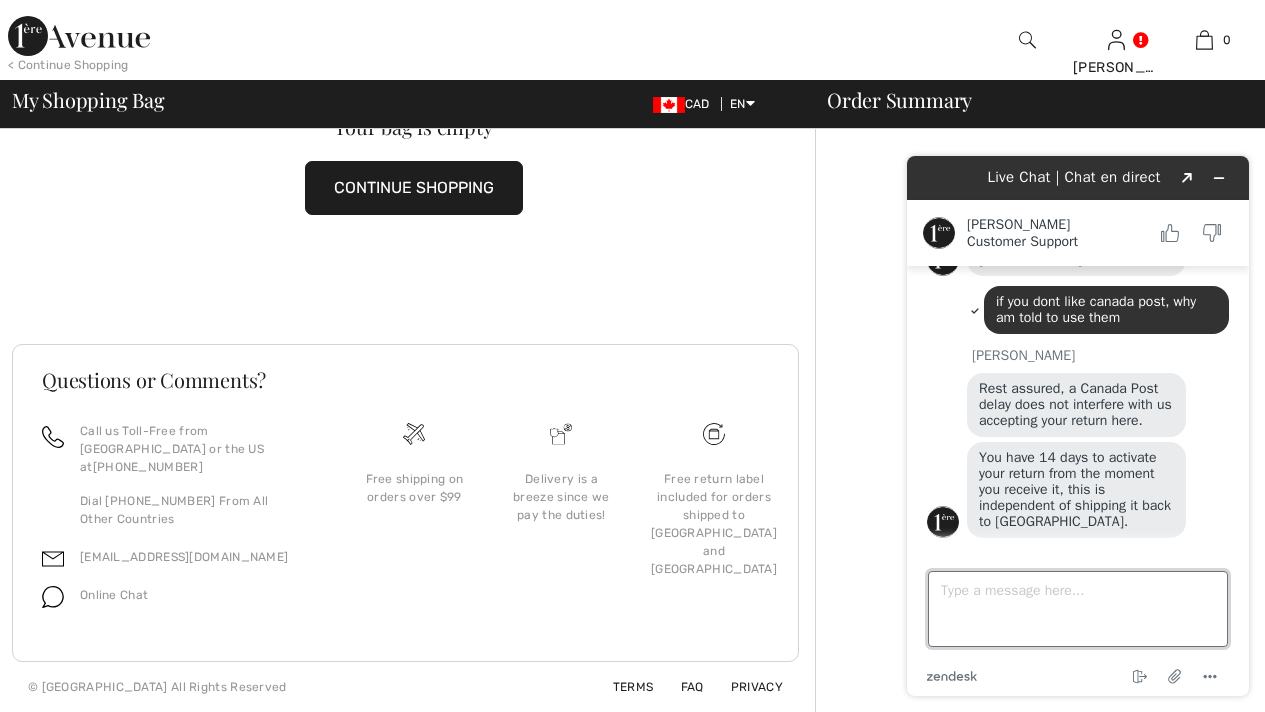 scroll, scrollTop: 1016, scrollLeft: 0, axis: vertical 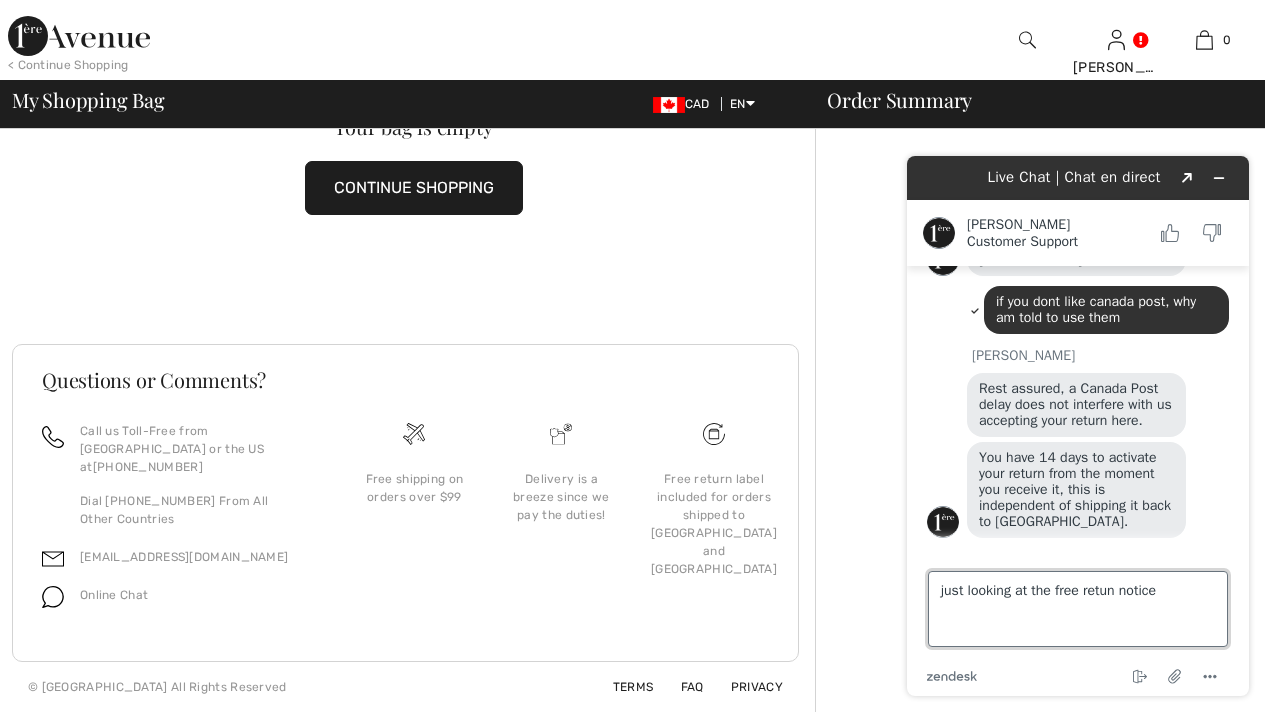 click on "just looking at the free retun notice" at bounding box center (1078, 609) 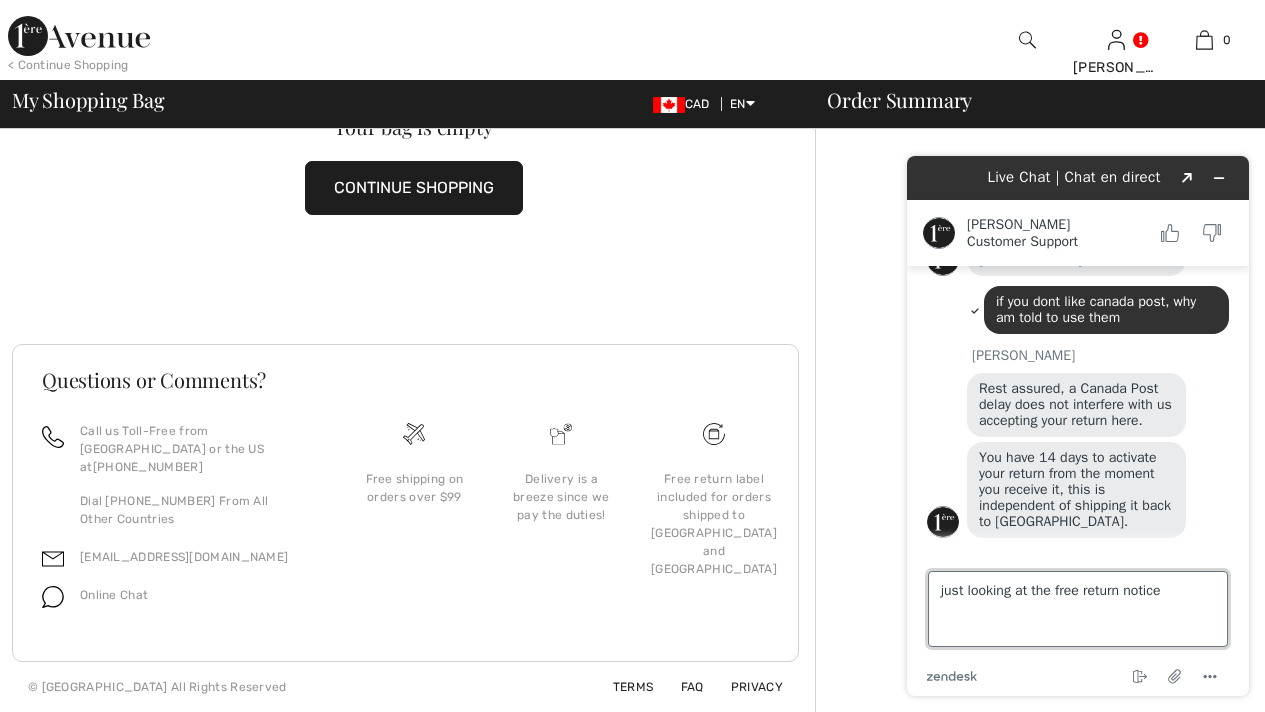 click on "just looking at the free return notice" at bounding box center (1078, 609) 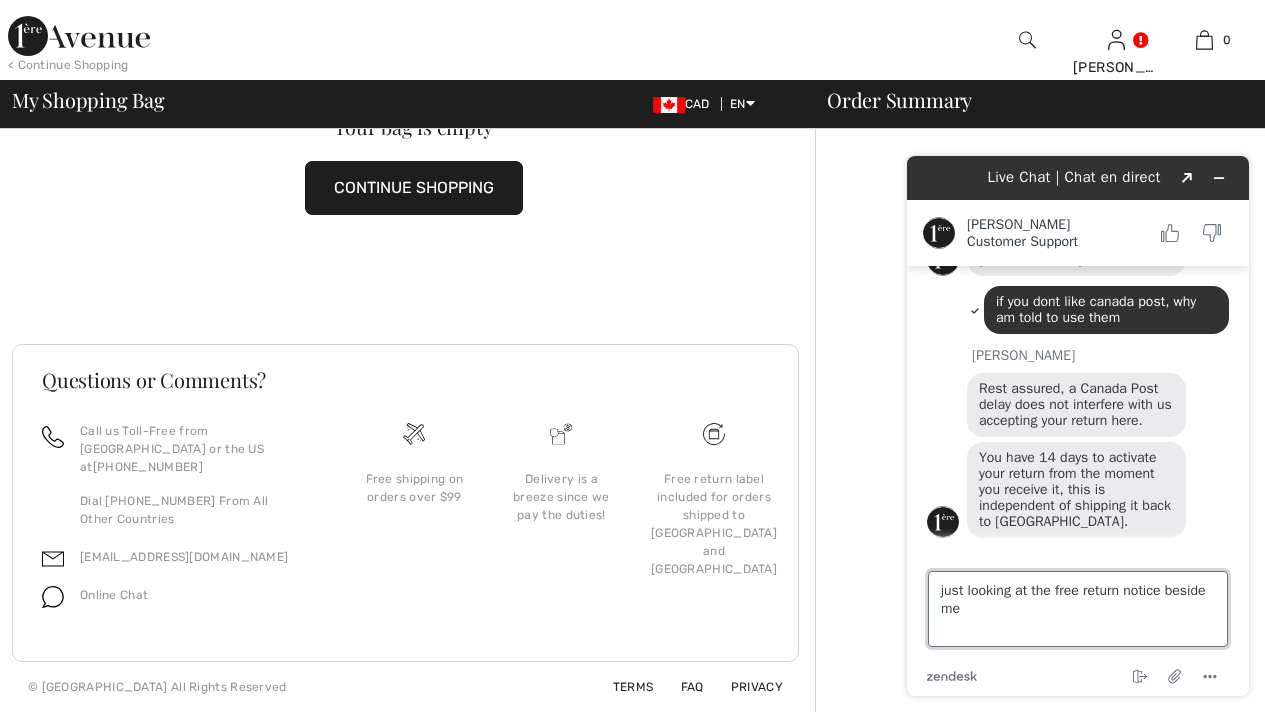 type on "just looking at the free return notice beside me." 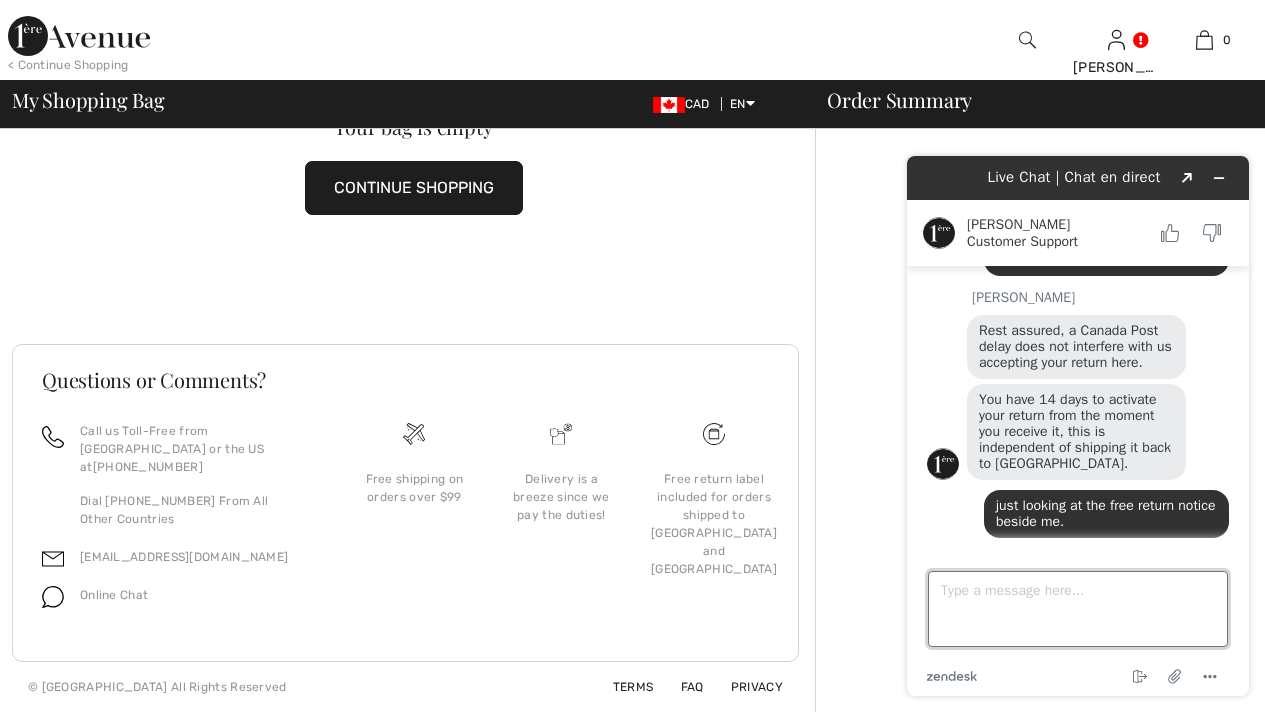 scroll, scrollTop: 1074, scrollLeft: 0, axis: vertical 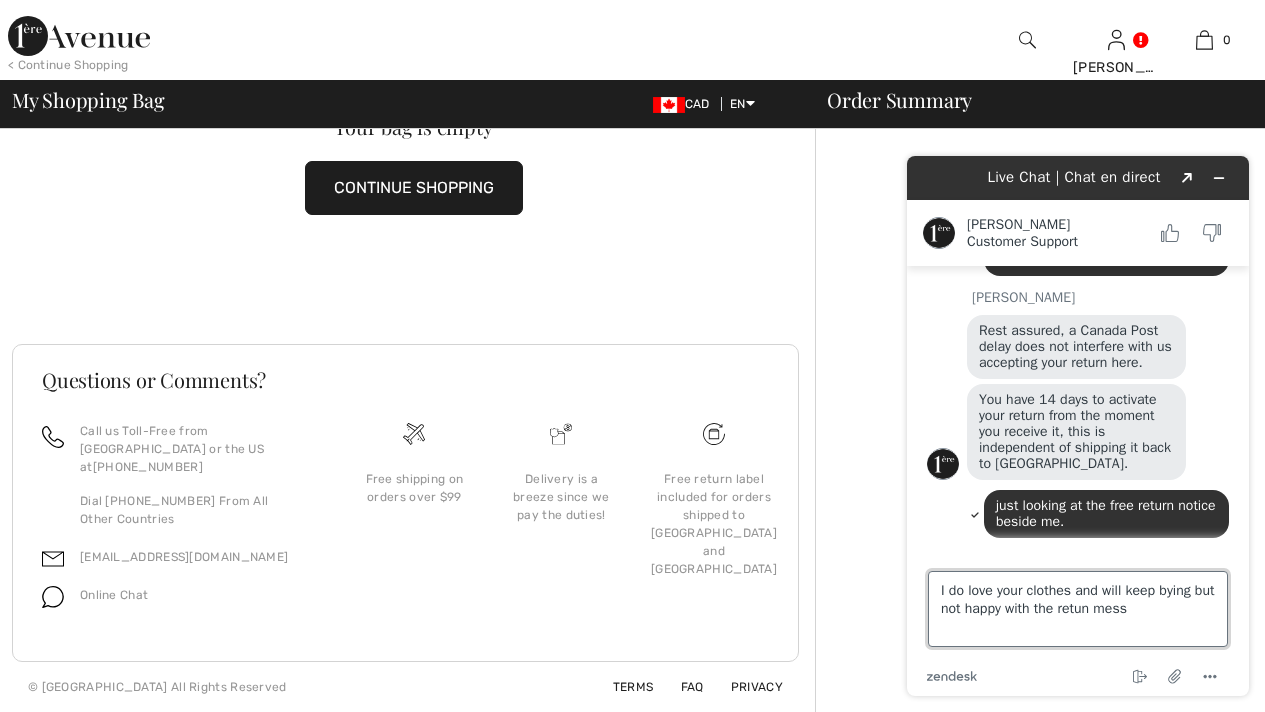 click on "I do love your clothes and will keep bying but not happy with the retun mess" at bounding box center [1078, 609] 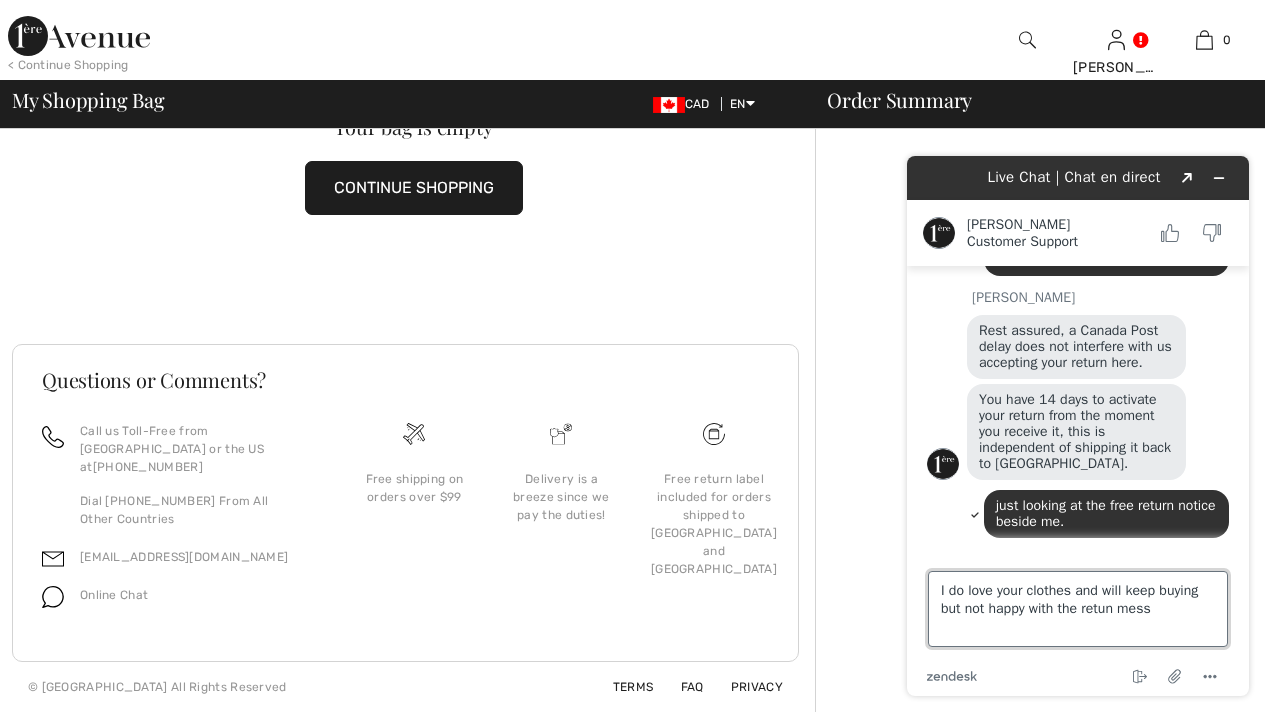 click on "I do love your clothes and will keep buying but not happy with the retun mess" at bounding box center (1078, 609) 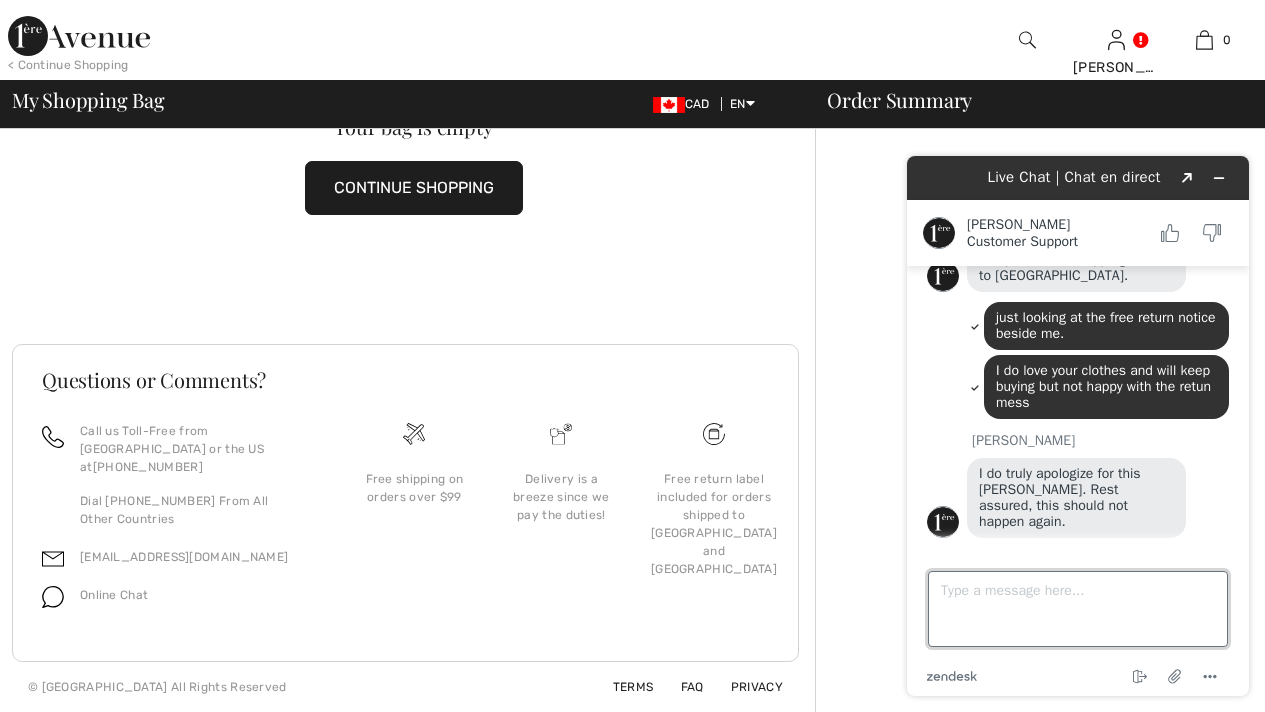 scroll, scrollTop: 1266, scrollLeft: 0, axis: vertical 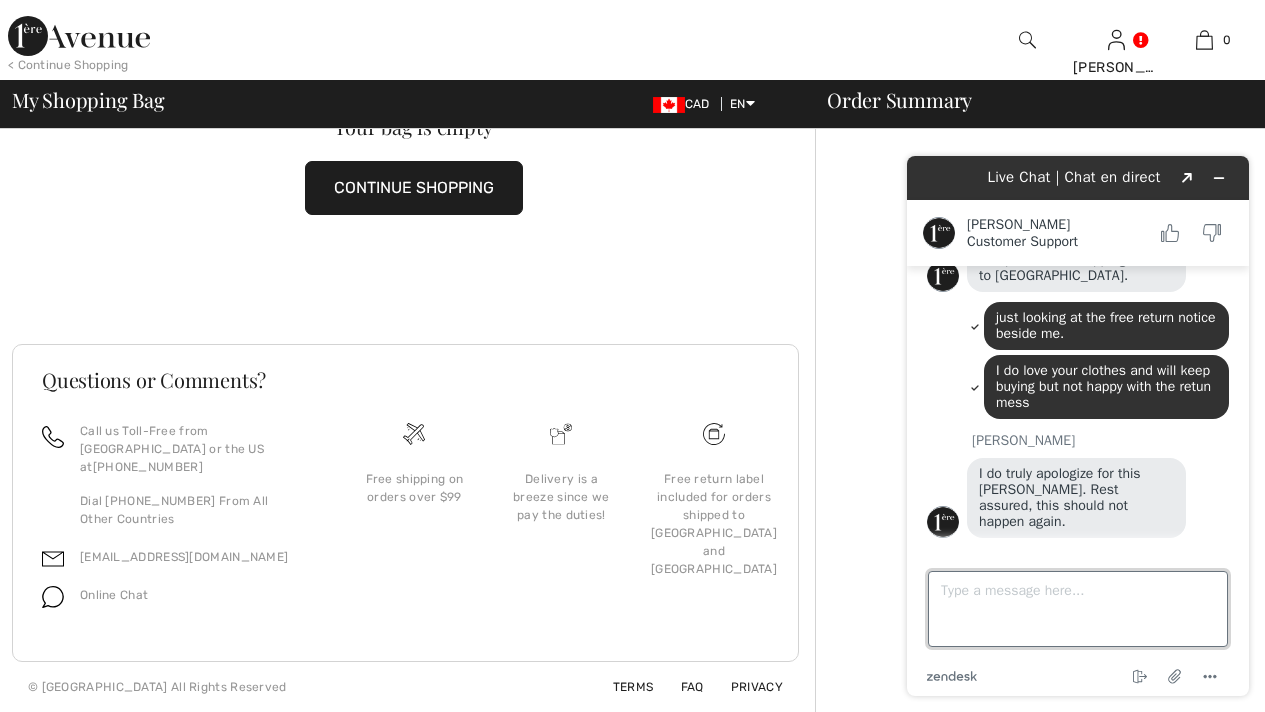 click on "Type a message here..." at bounding box center [1078, 609] 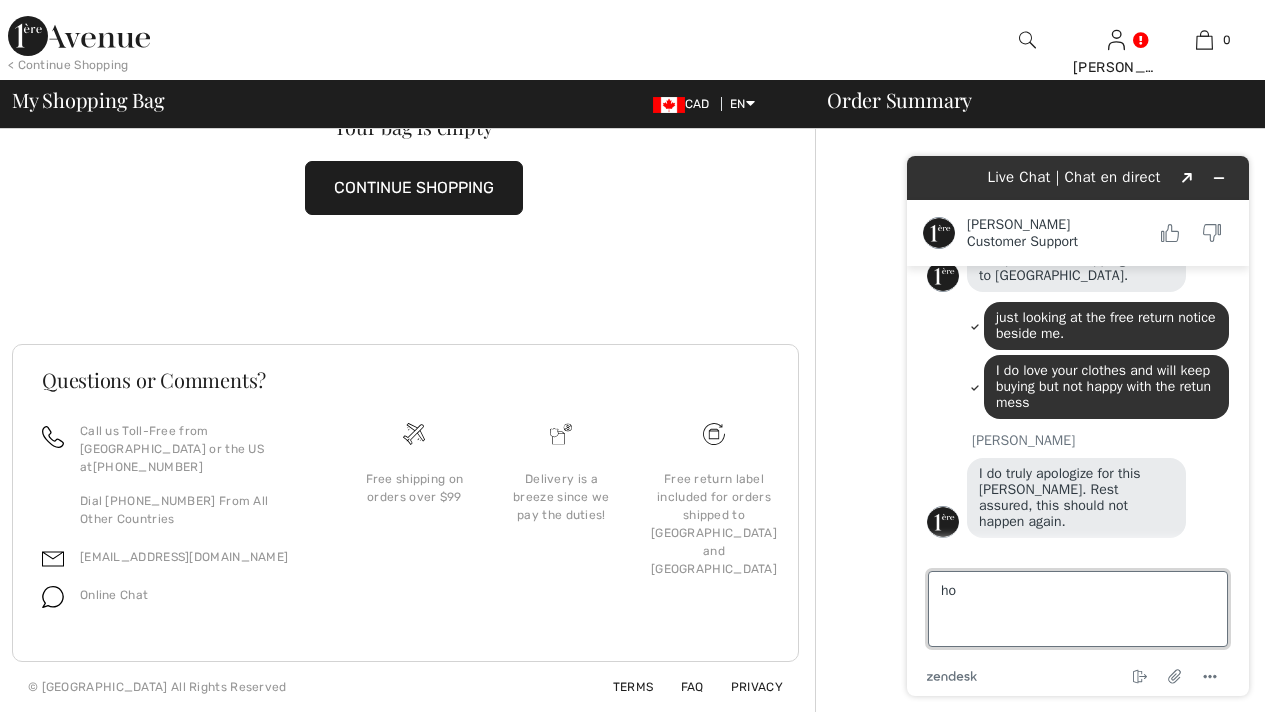 type on "h" 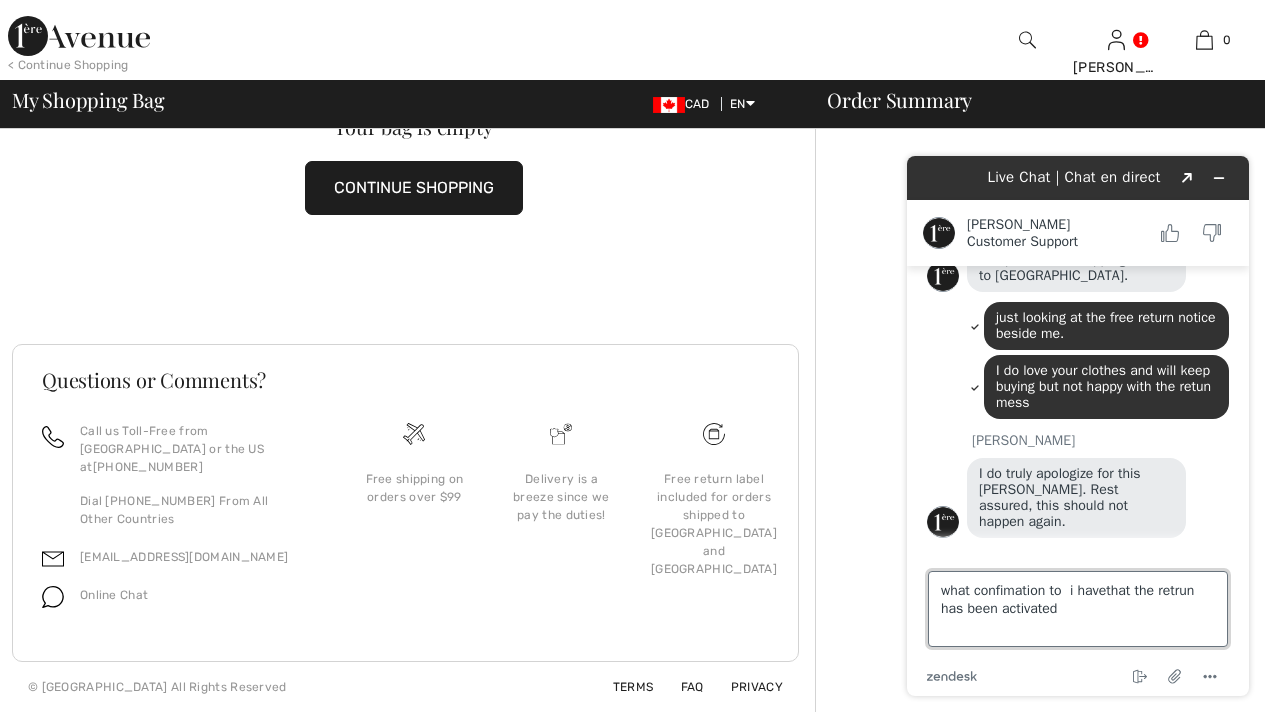 click on "what confimation to  i havethat the retrun has been activated" at bounding box center (1078, 609) 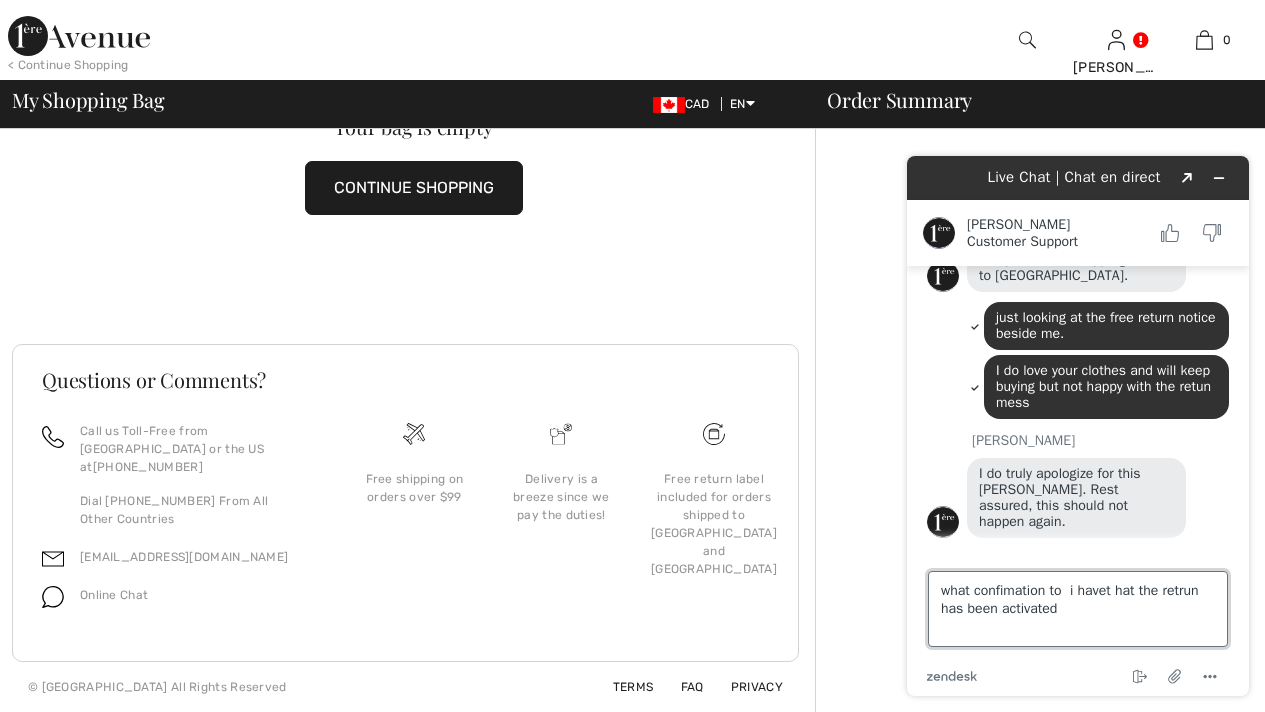 scroll, scrollTop: 130, scrollLeft: 0, axis: vertical 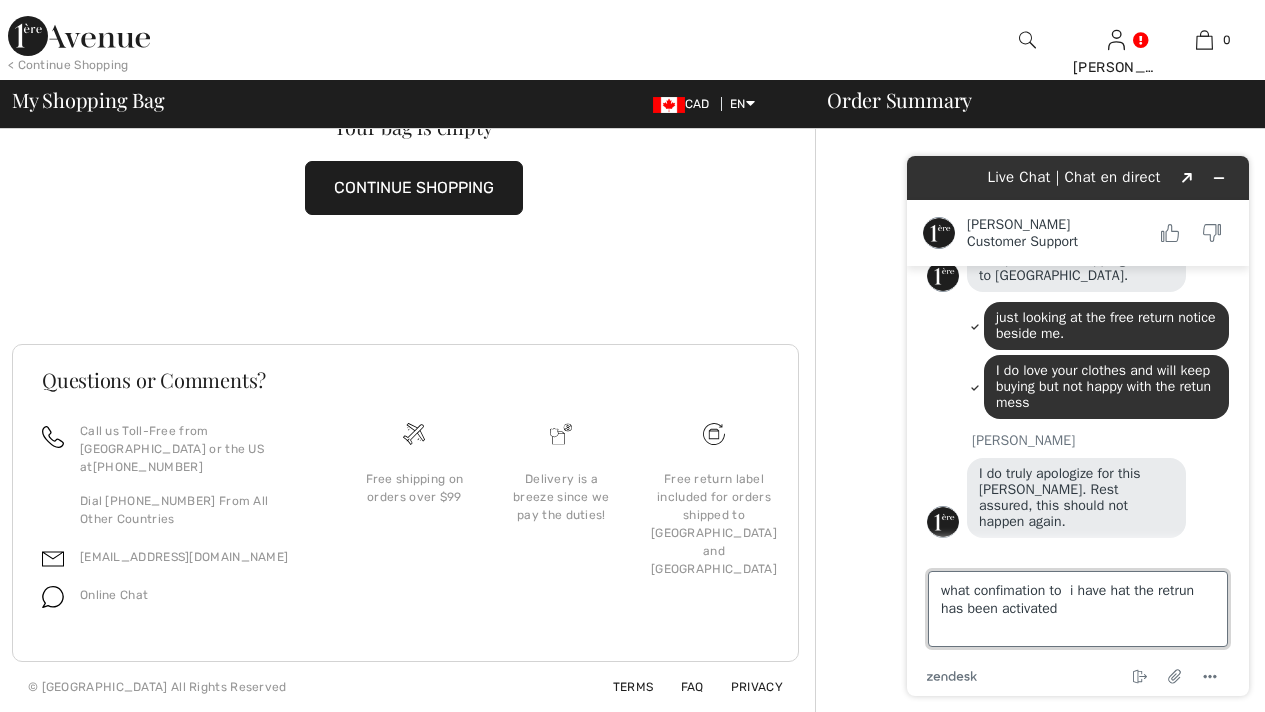 click on "what confimation to  i have hat the retrun has been activated" at bounding box center (1078, 609) 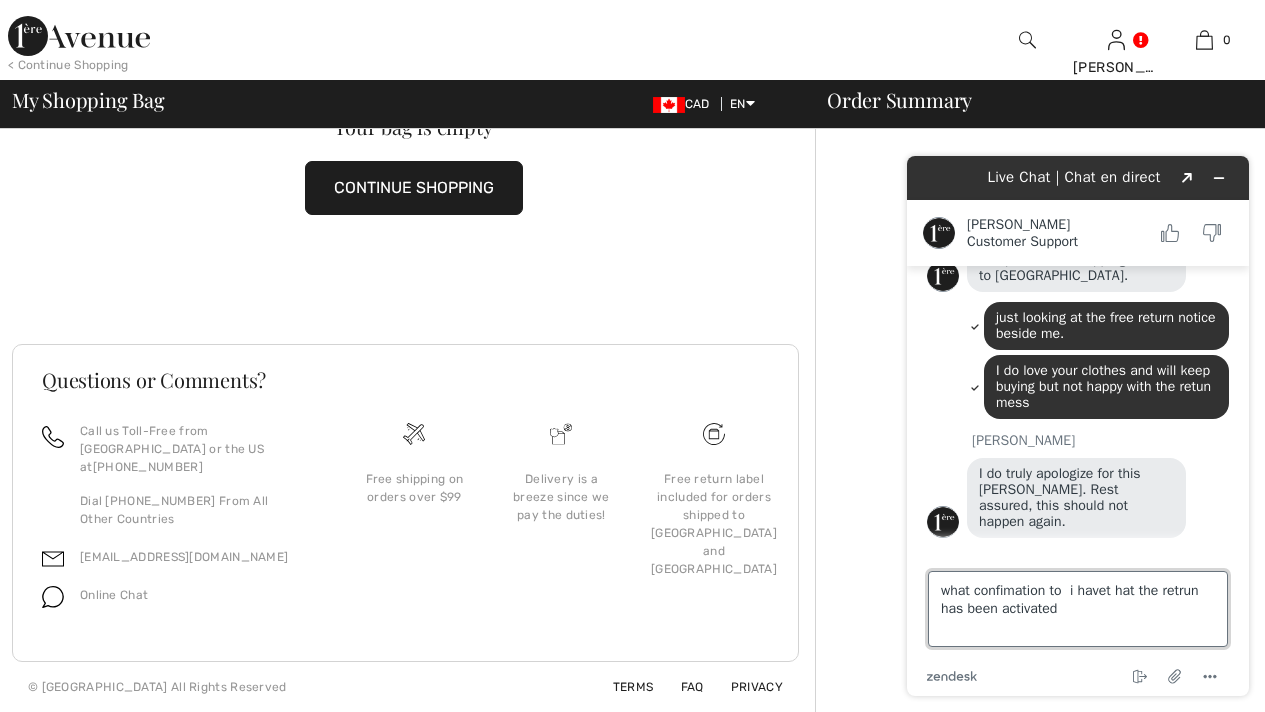 click on "what confimation to  i havet hat the retrun has been activated" at bounding box center (1078, 609) 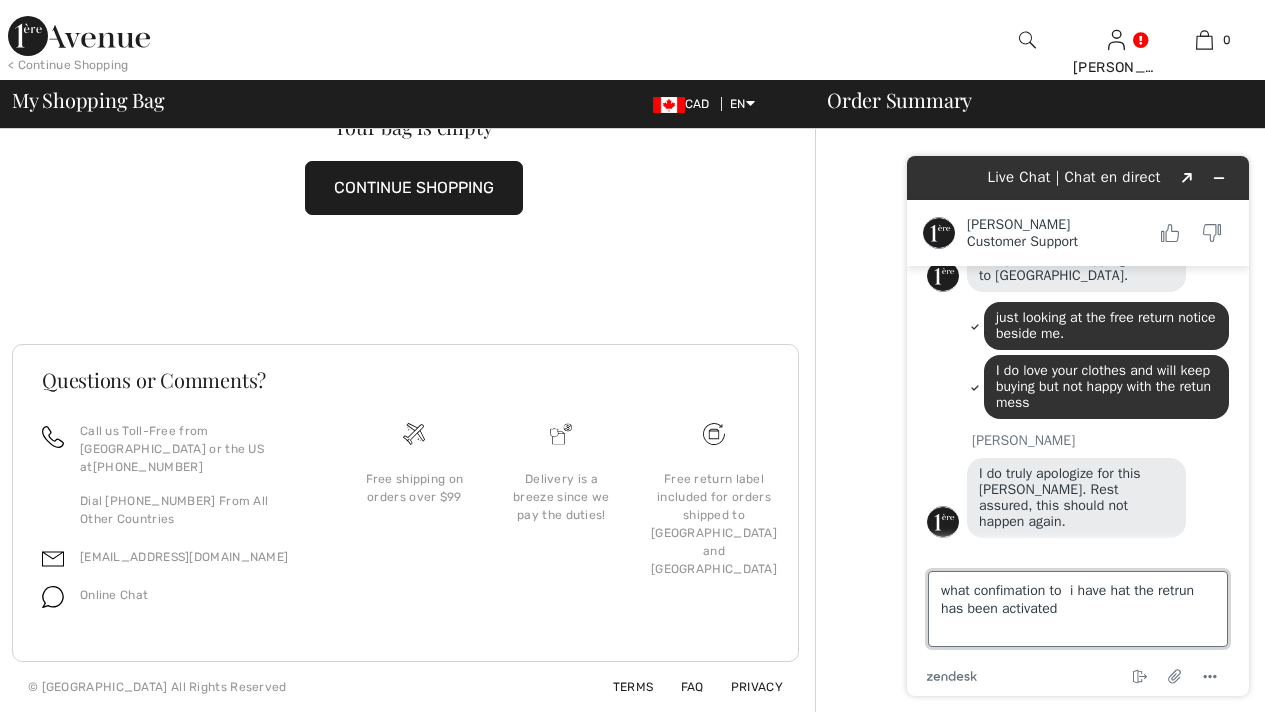click on "what confimation to  i have hat the retrun has been activated" at bounding box center [1078, 609] 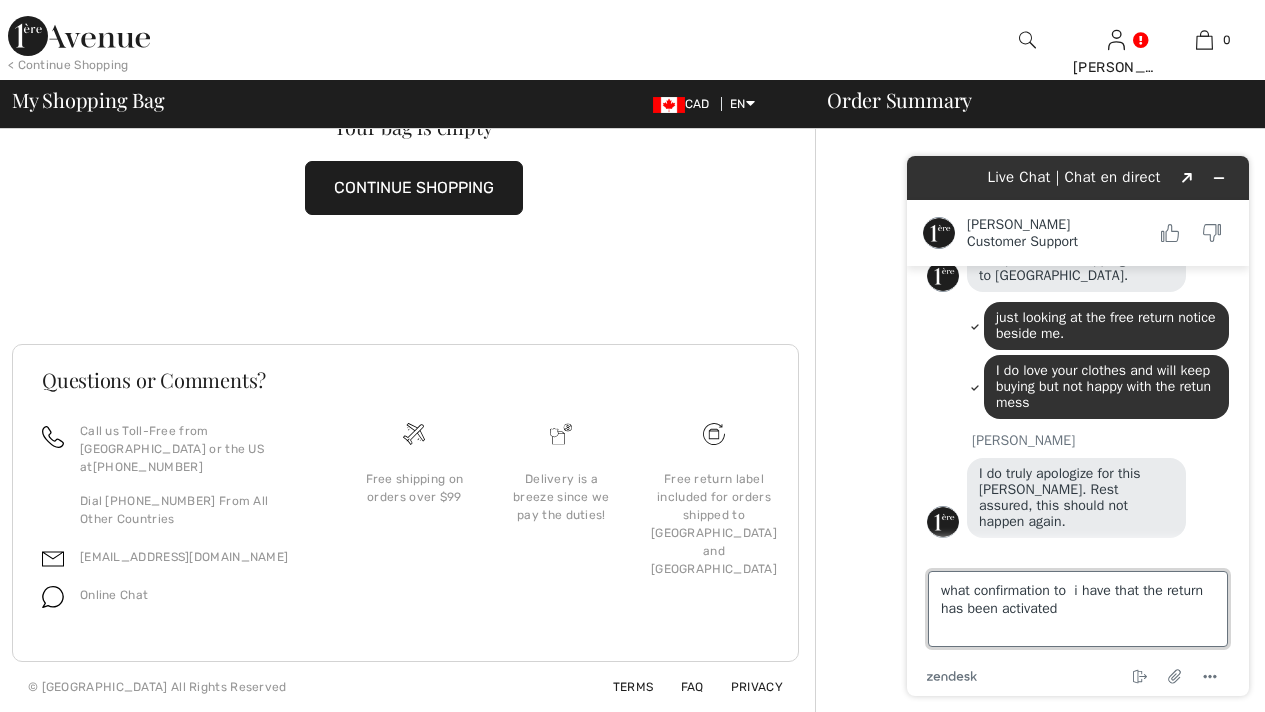 click on "what confirmation to  i have that the return has been activated" at bounding box center [1078, 609] 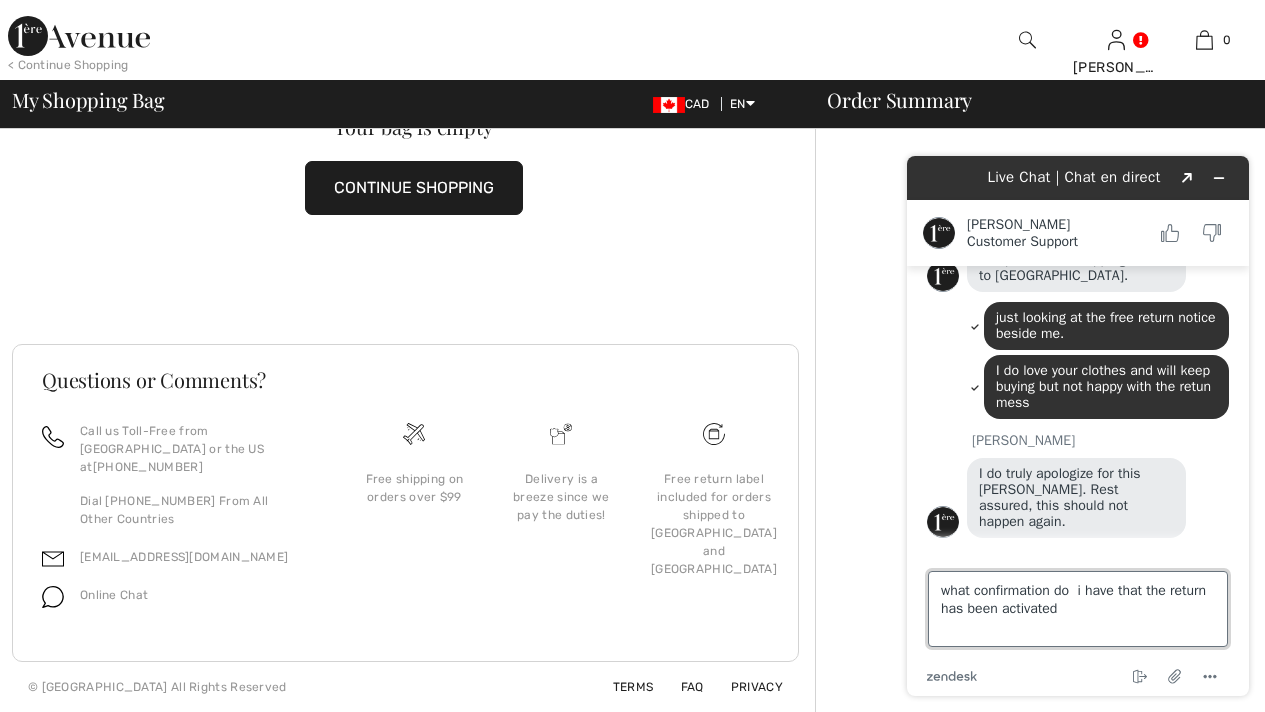 type on "what confirmation do   i have that the return has been activated" 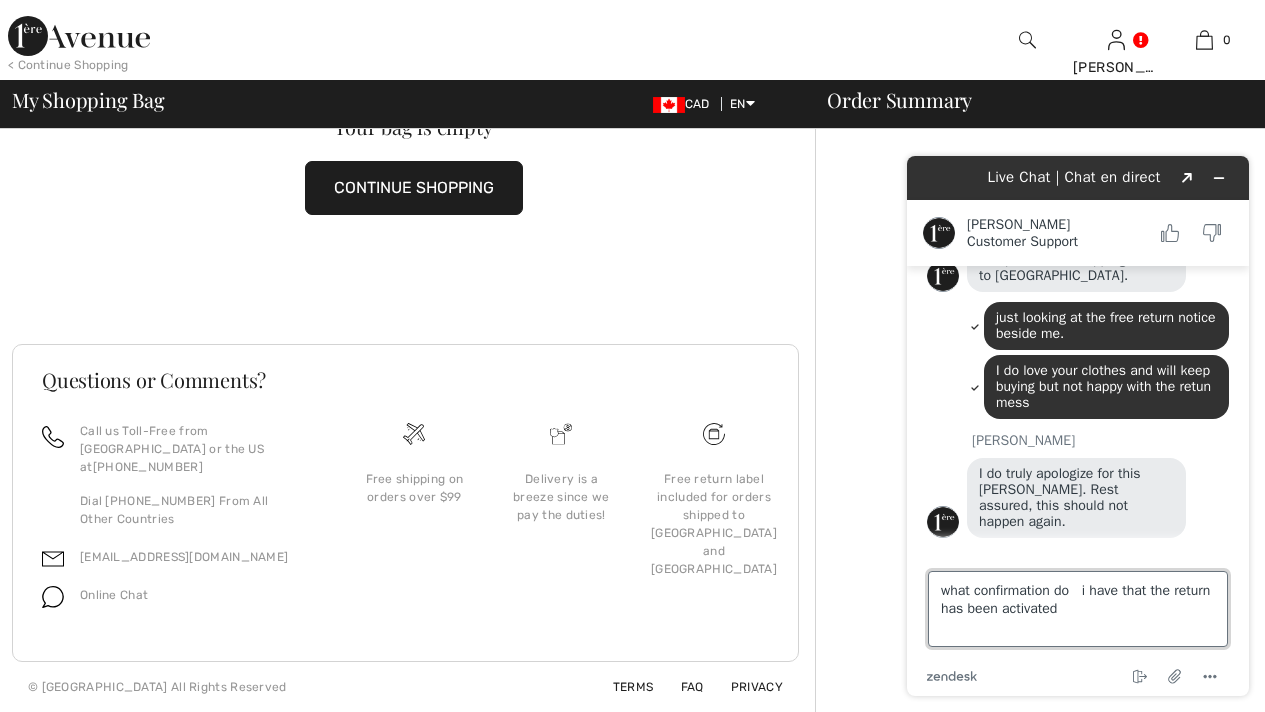 click on "what confirmation do   i have that the return has been activated" at bounding box center [1078, 609] 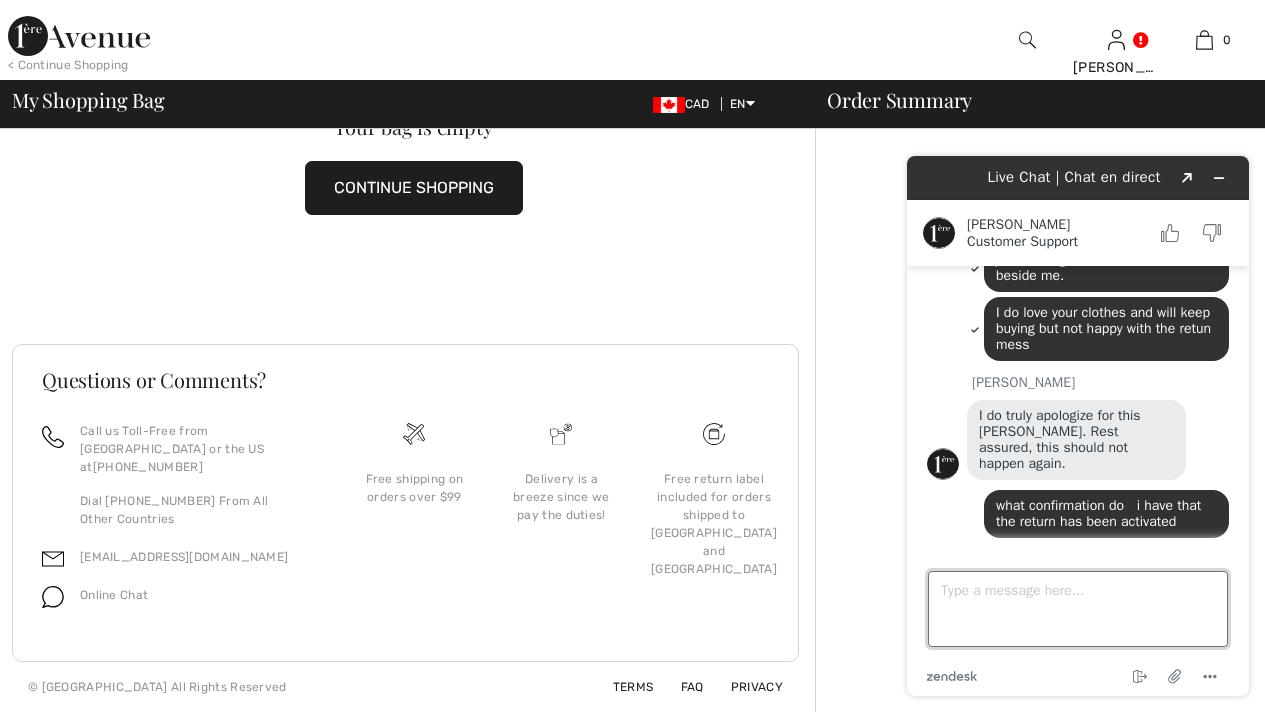 scroll, scrollTop: 1340, scrollLeft: 0, axis: vertical 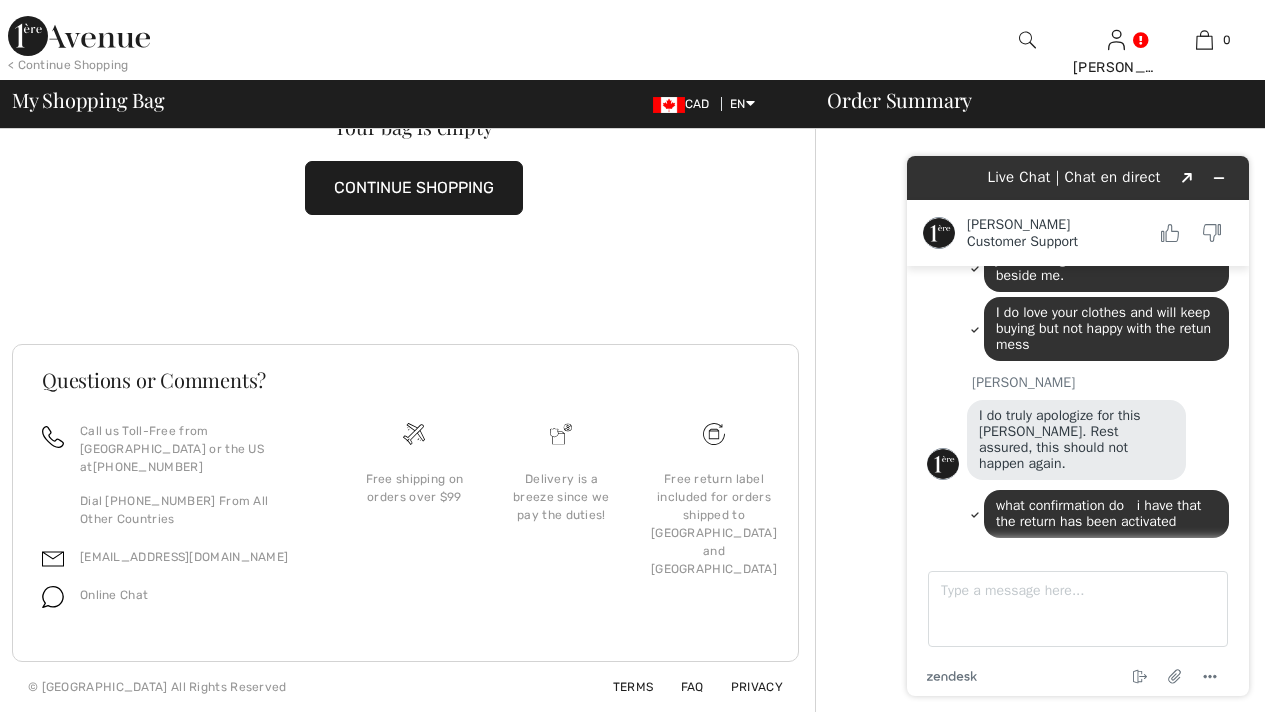click on "Chat started Boutique [GEOGRAPHIC_DATA], are you having any trouble checking out? Feel free to reach out to us with any questions! as discussed i am trying to return 2 of the 3 dresses i received [DATE].  with no ducments in the box  i have been told that i must pay ( unlike your site thats says free refunds)   for the return myself. [PERSON_NAME] joined the chat hello [PERSON_NAME], please provied th address etc.  [PERSON_NAME] disappointed [PERSON_NAME] Hi [PERSON_NAME], I do truly apologize for this inconvenience. We do offer free returns though because of this issue with Canada Post we are unable to provide one this time. Rest assured, this is an isolated incident.  I am given 14 days.. and canada post is so unreliable what happens if i does not arrive [PERSON_NAME] Our return address is the following:
[STREET_ADDRESS][PERSON_NAME] if you dont like canada post, why am told to use them [PERSON_NAME] assured, a Canada Post delay does not interfere with us accepting your return here. [PERSON_NAME]" at bounding box center (1080, 407) 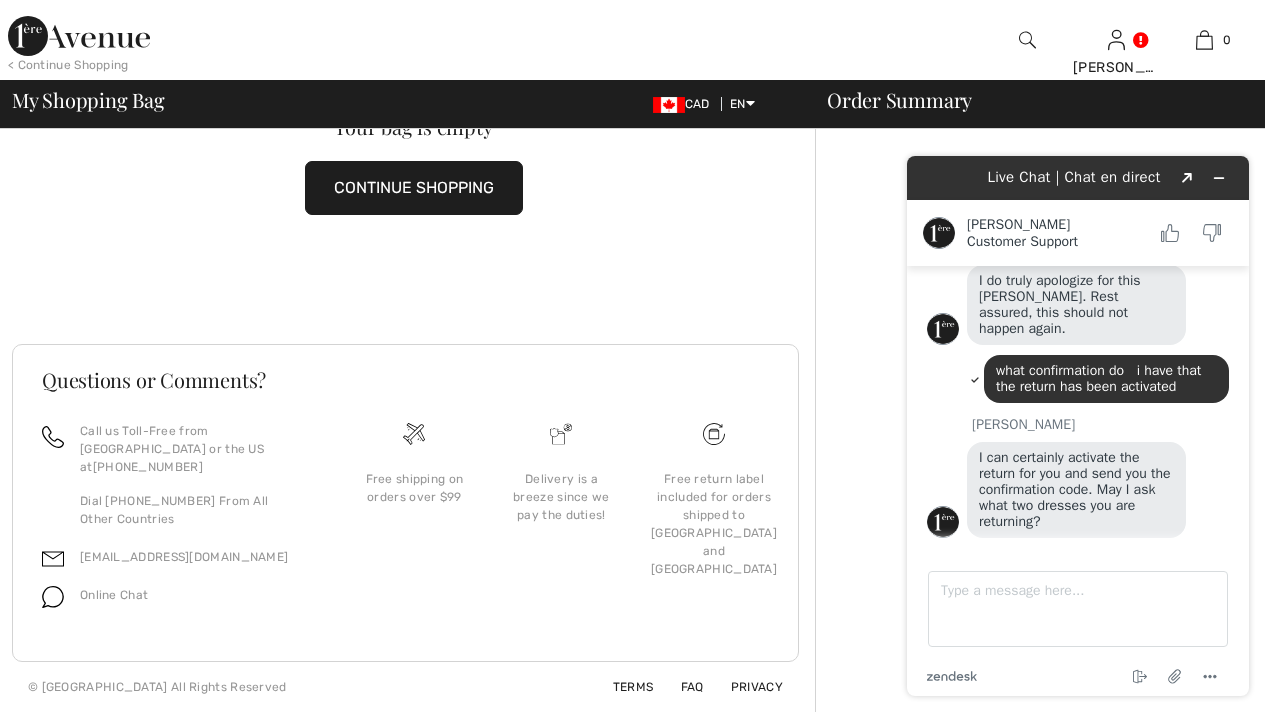 scroll, scrollTop: 1510, scrollLeft: 0, axis: vertical 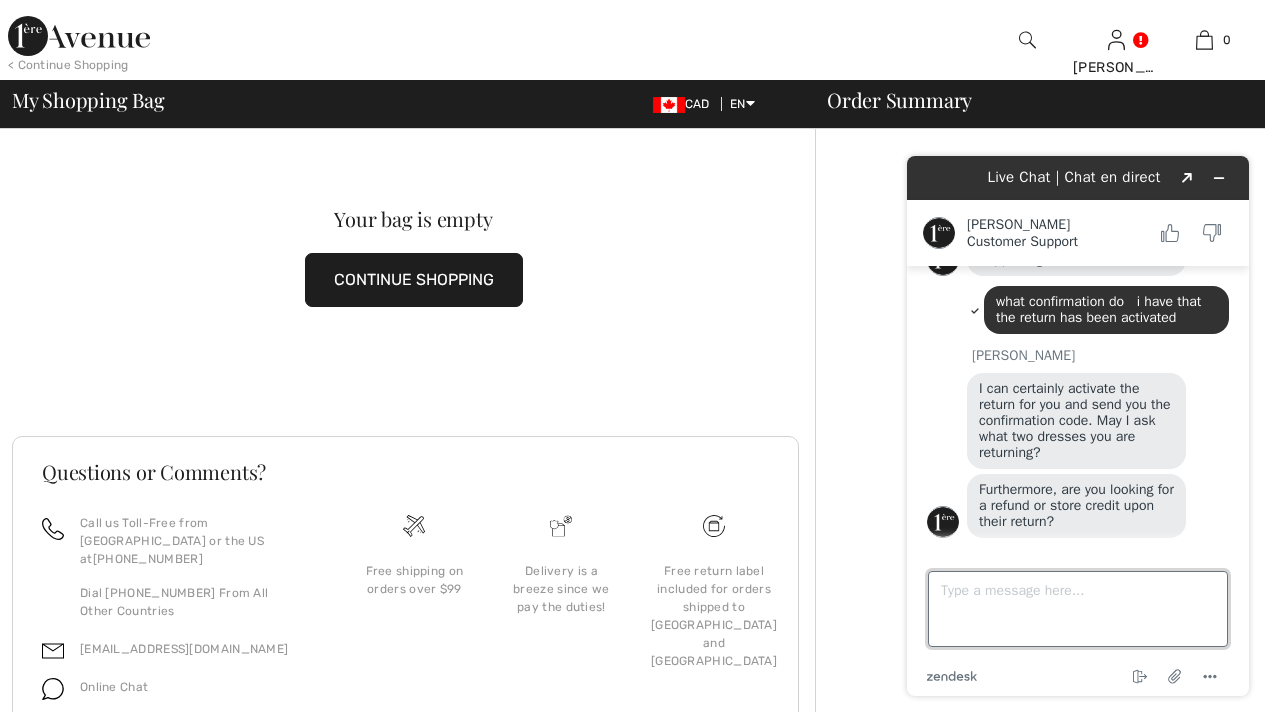 click on "Type a message here..." at bounding box center (1078, 609) 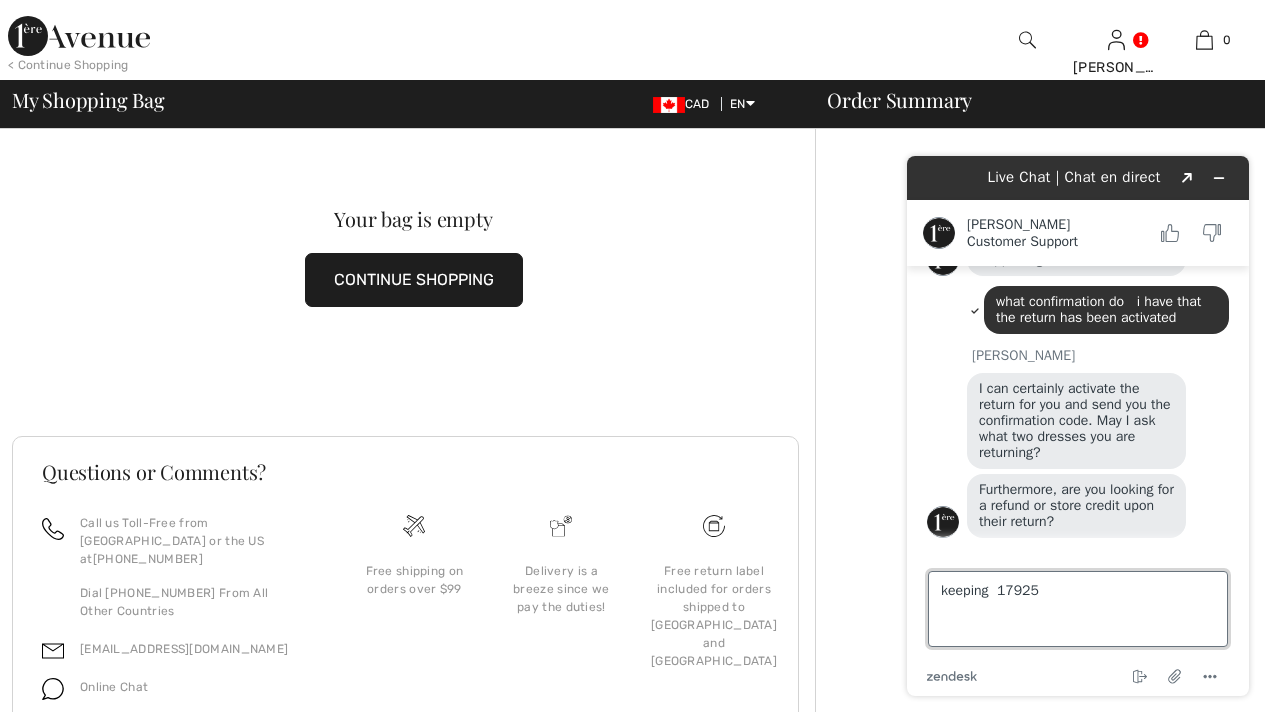 type on "keeping  179257" 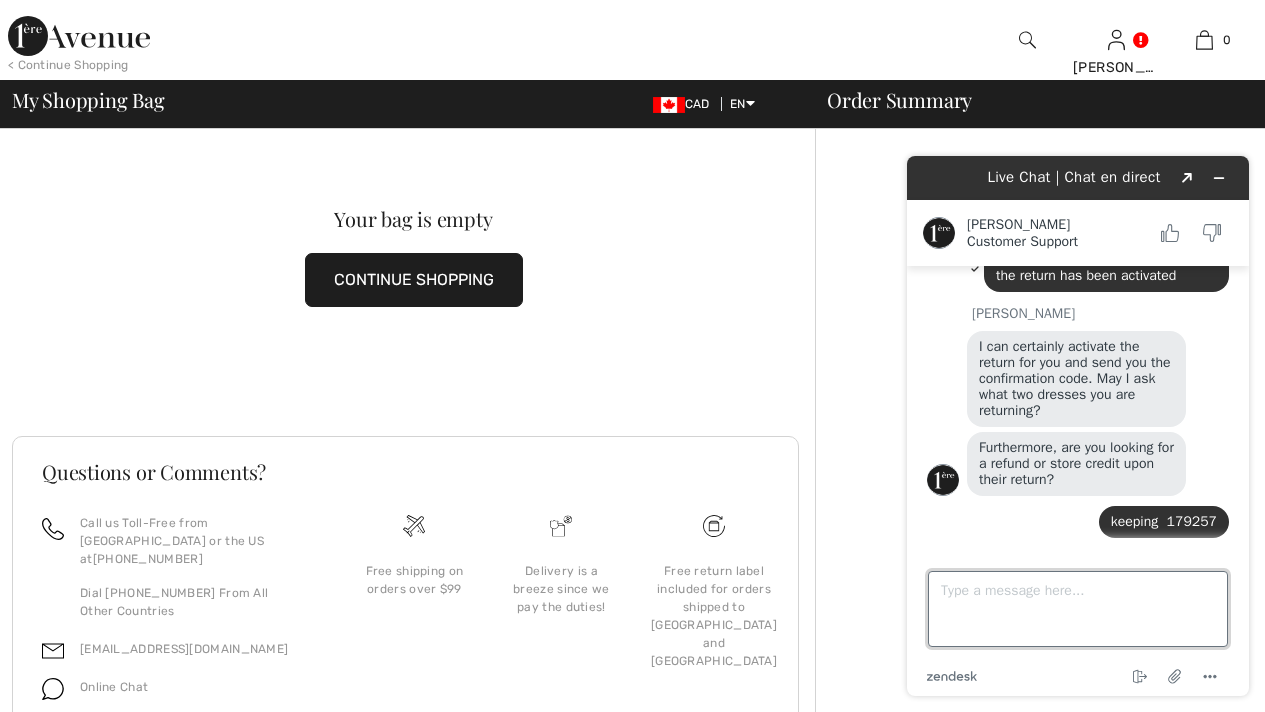 scroll, scrollTop: 1637, scrollLeft: 0, axis: vertical 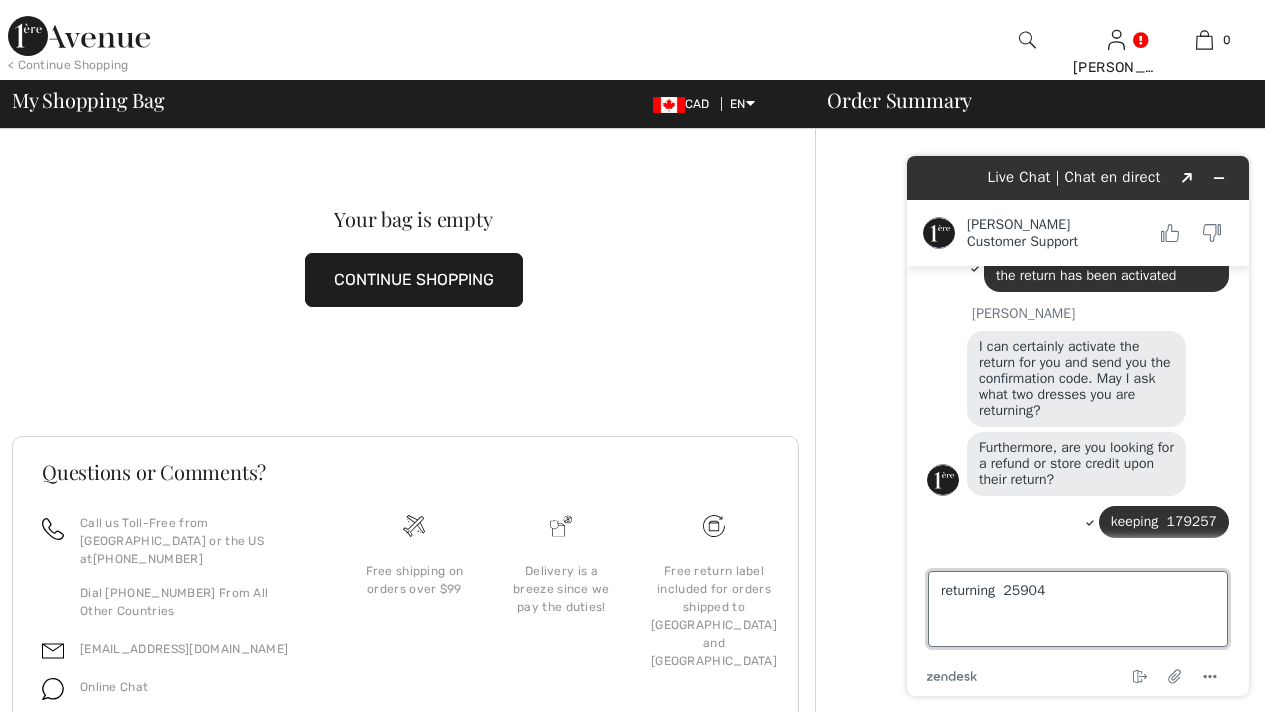 type on "returning  259046" 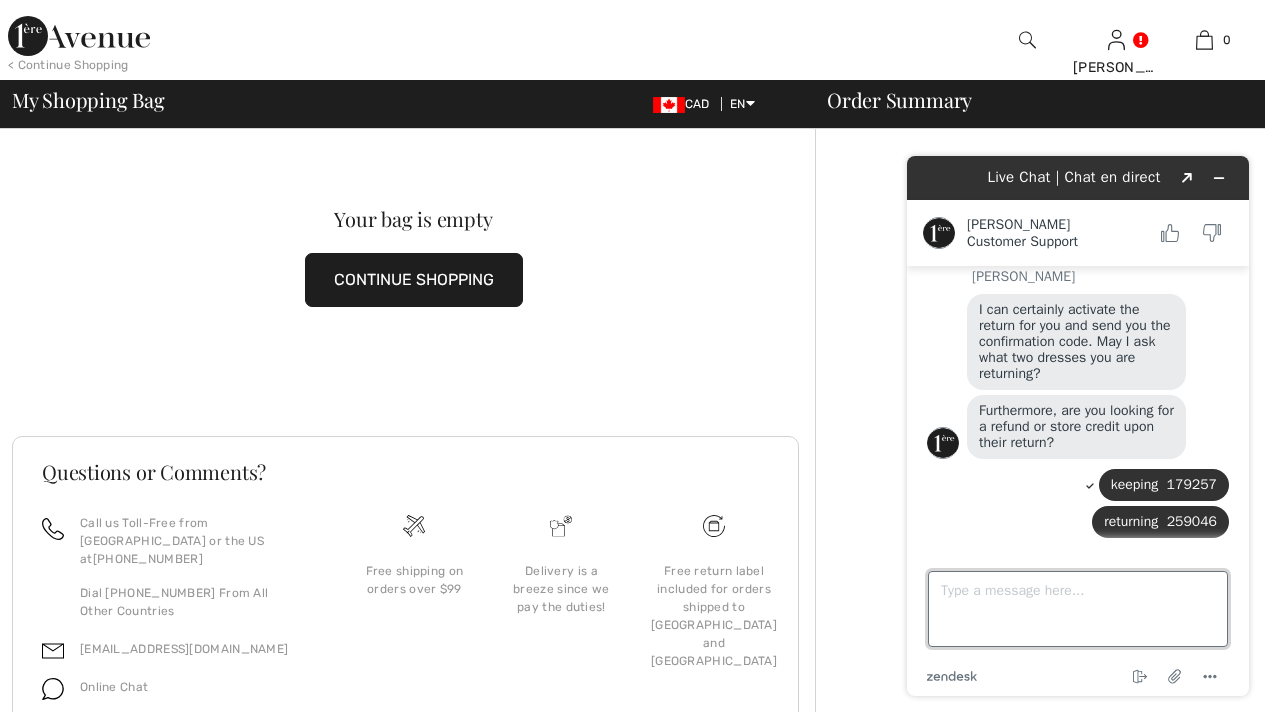 scroll, scrollTop: 1674, scrollLeft: 0, axis: vertical 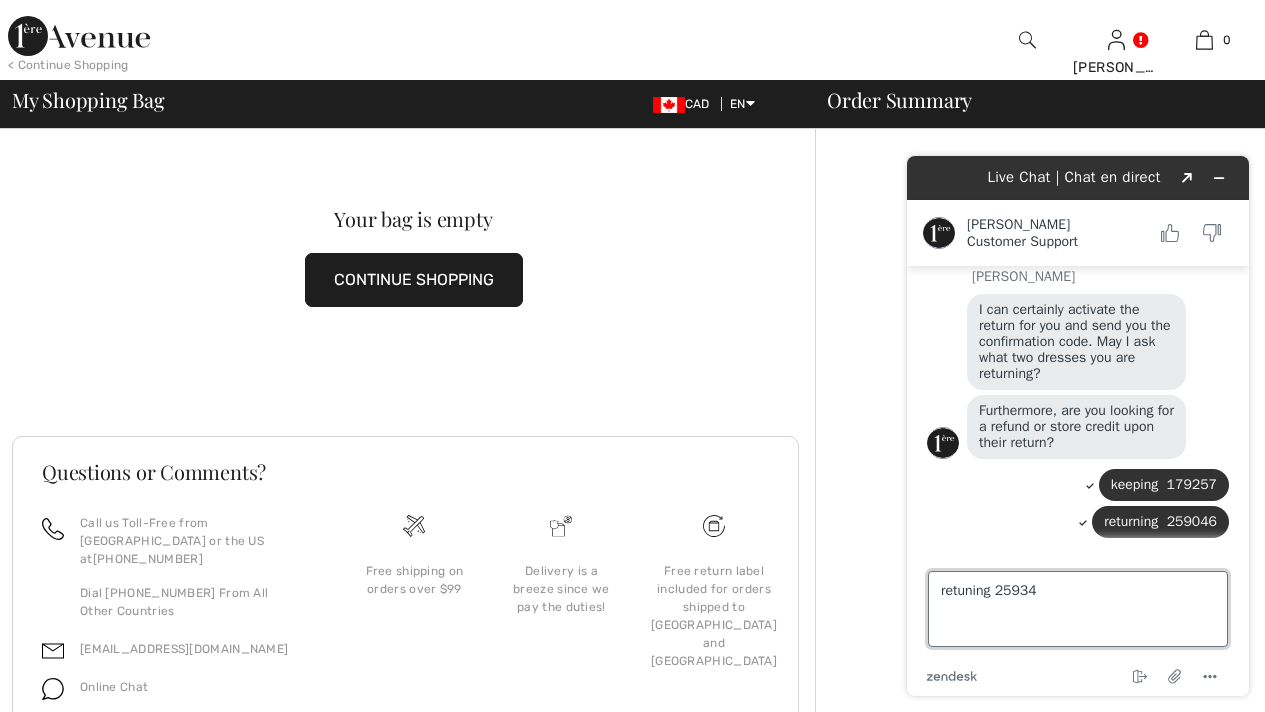 type on "retuning 259344" 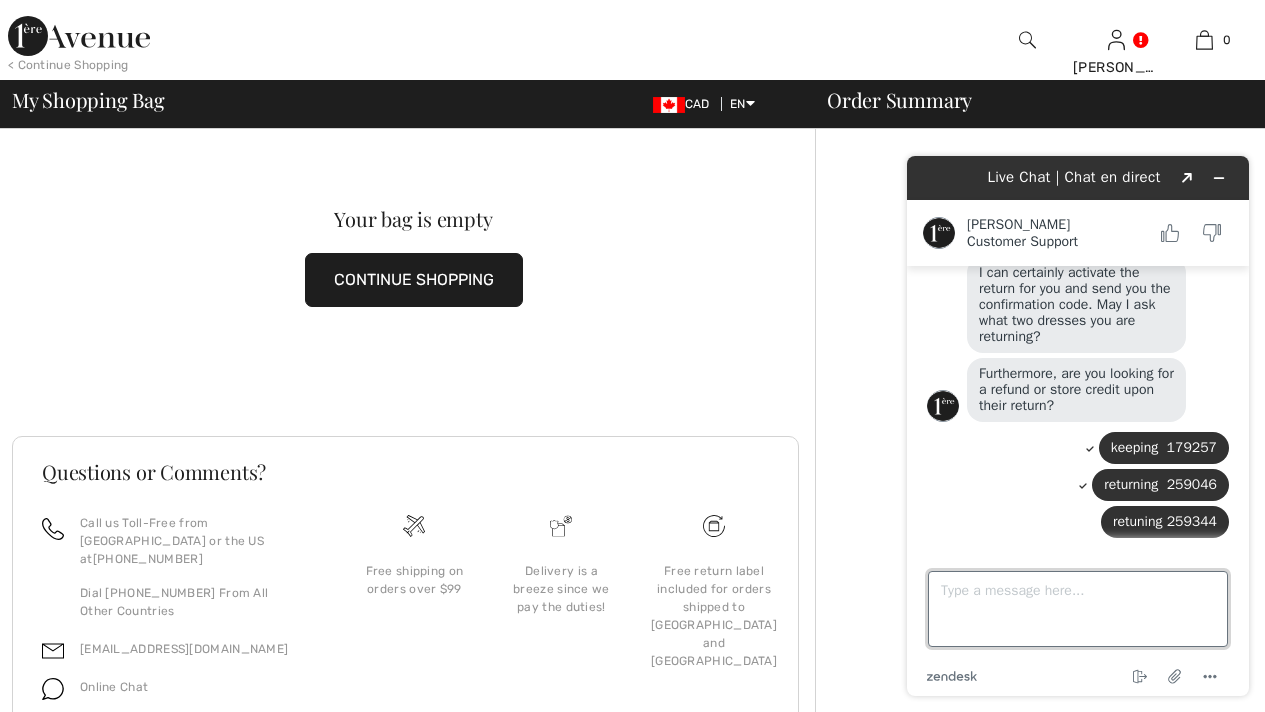 scroll, scrollTop: 1711, scrollLeft: 0, axis: vertical 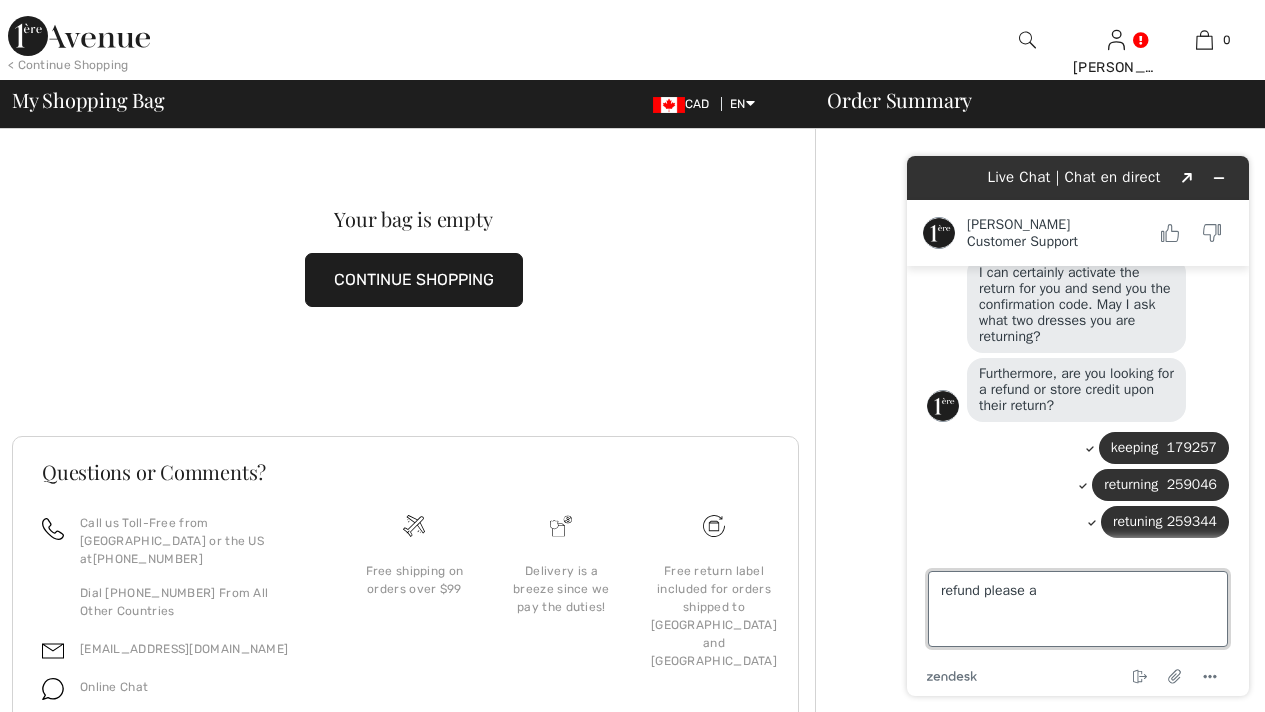 type on "refund please" 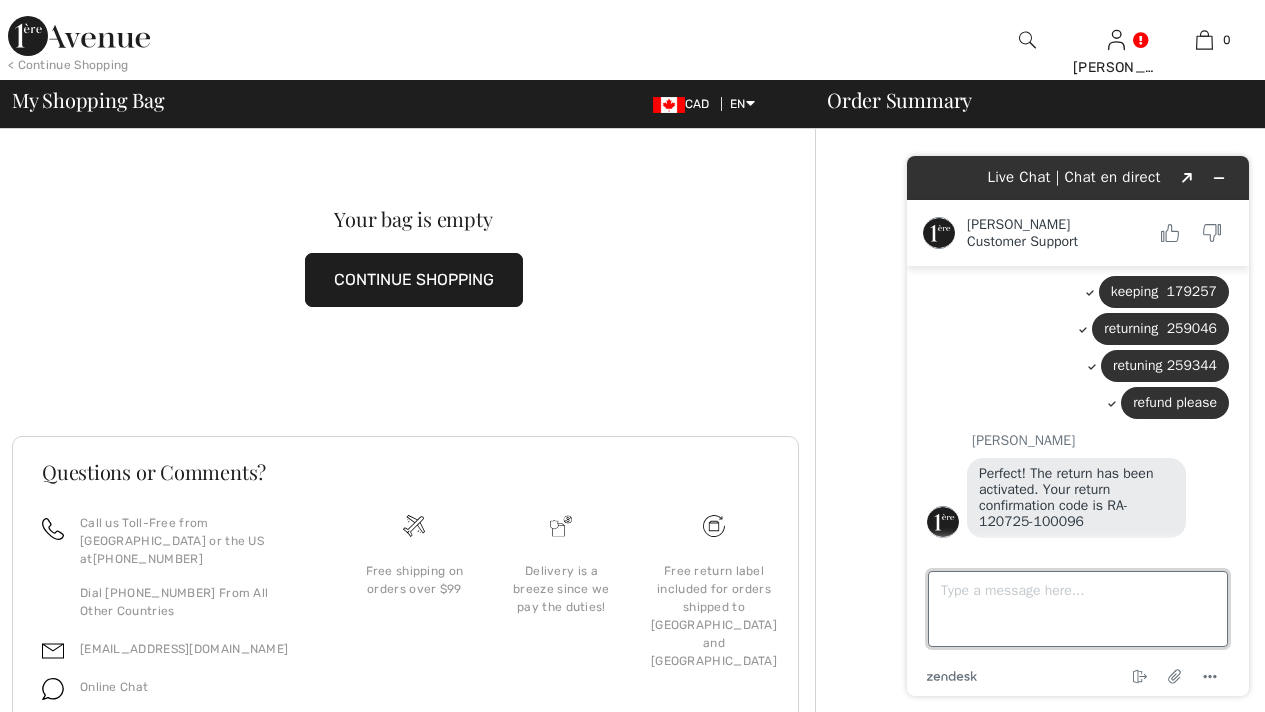 scroll, scrollTop: 1887, scrollLeft: 0, axis: vertical 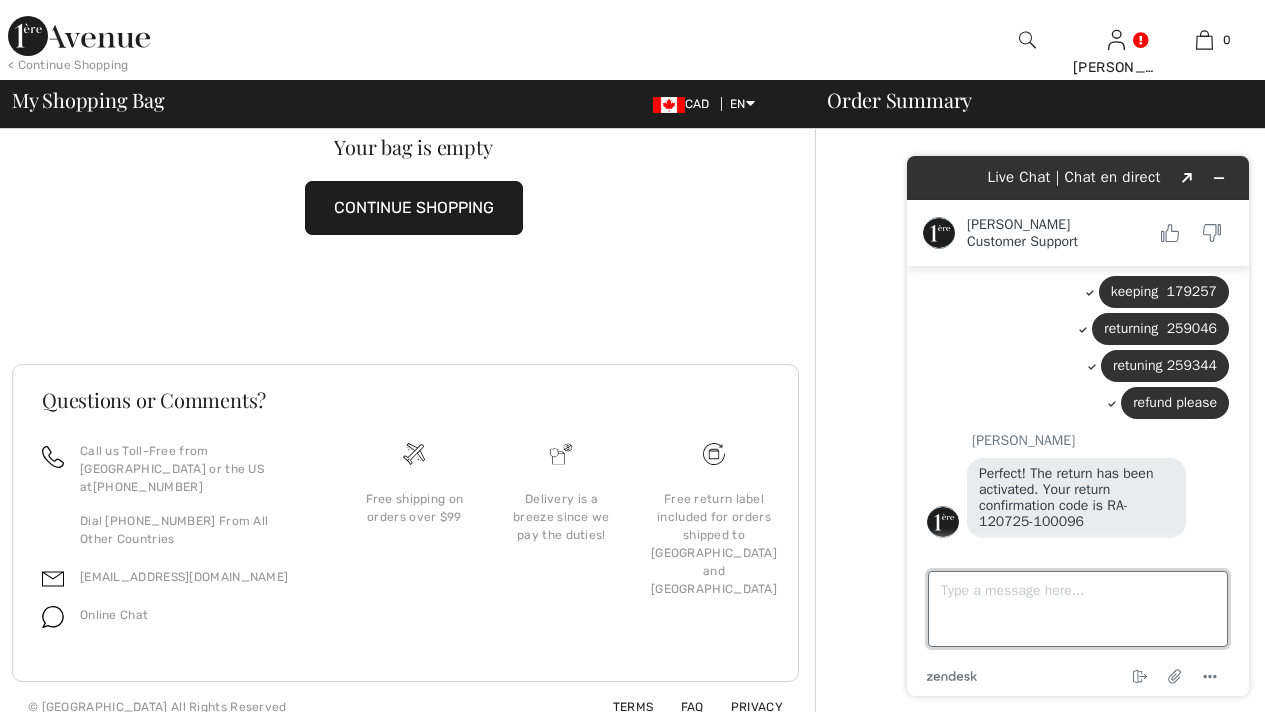 drag, startPoint x: 1128, startPoint y: 577, endPoint x: 1258, endPoint y: 482, distance: 161.01242 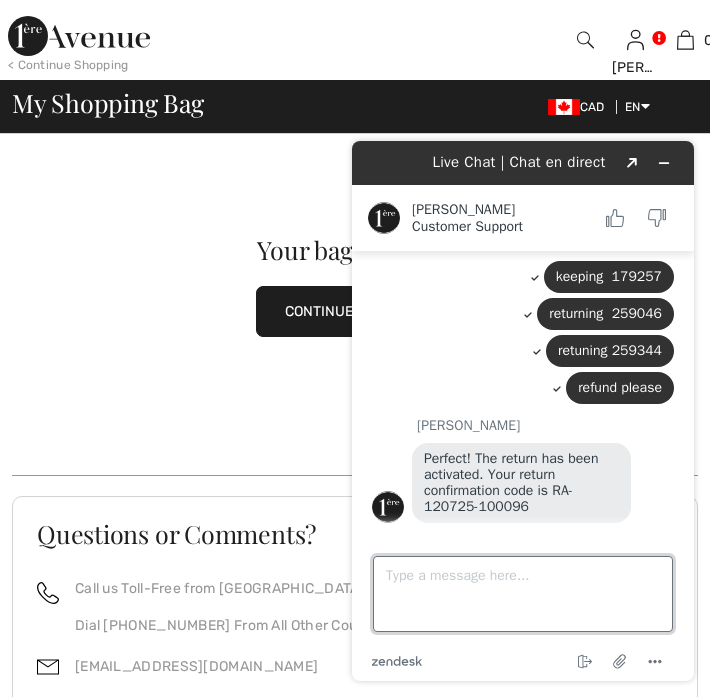 drag, startPoint x: 392, startPoint y: 565, endPoint x: 401, endPoint y: 559, distance: 10.816654 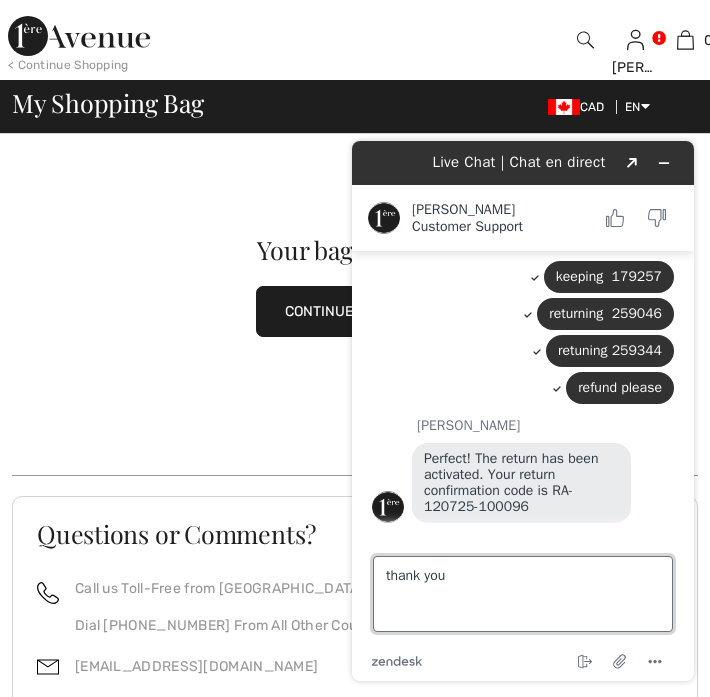 type on "thank you ," 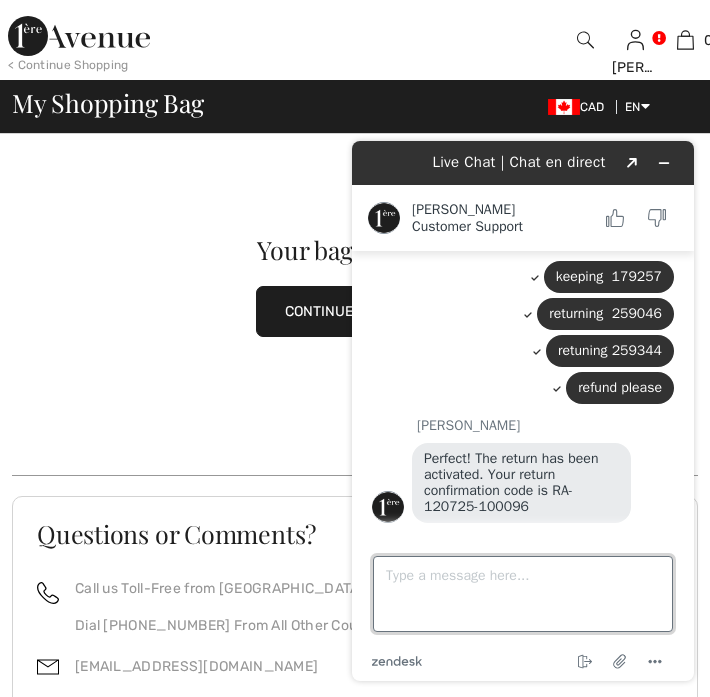 scroll, scrollTop: 1929, scrollLeft: 0, axis: vertical 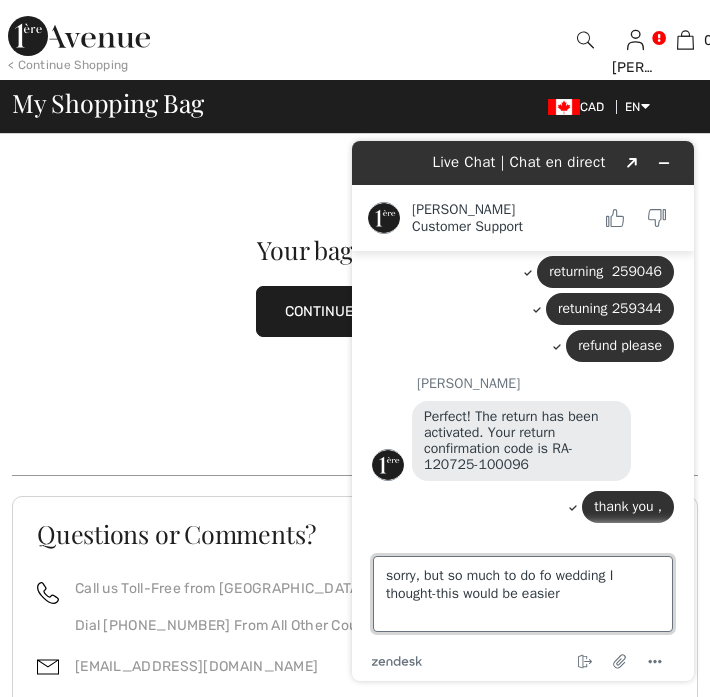 click on "sorry, but so much to do fo wedding I thought-this would be easier" at bounding box center [523, 594] 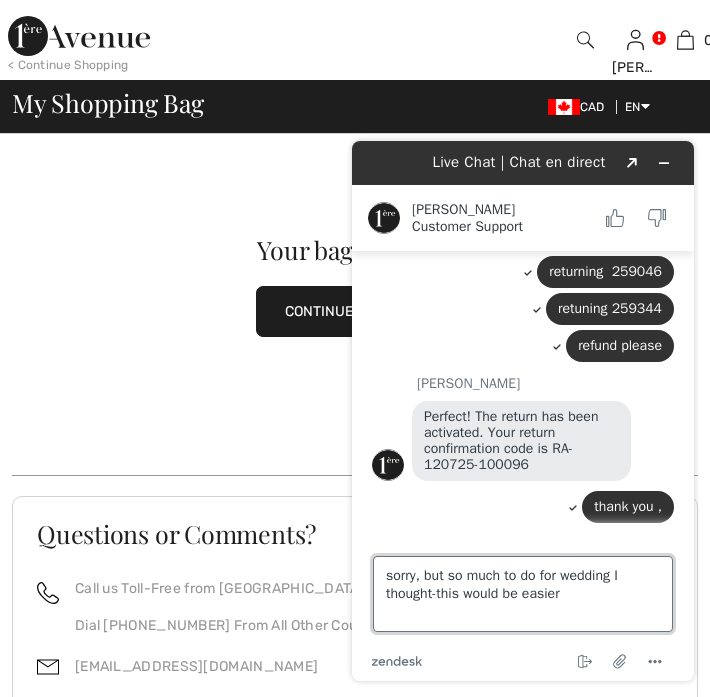 click on "sorry, but so much to do for wedding I thought-this would be easier" at bounding box center (523, 594) 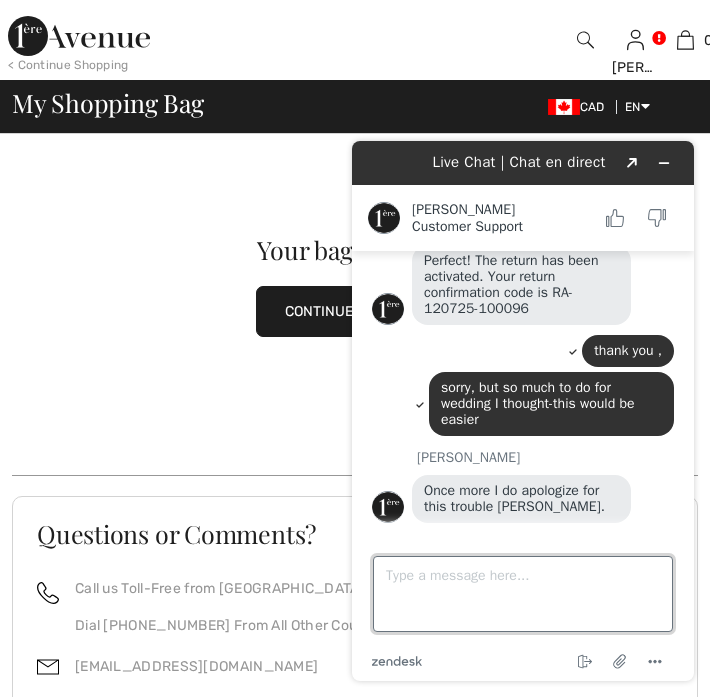 scroll, scrollTop: 2104, scrollLeft: 0, axis: vertical 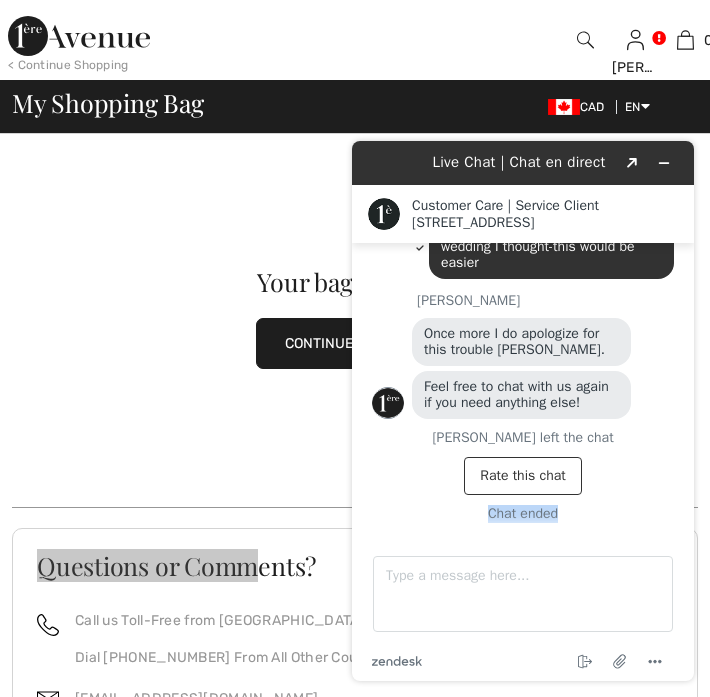 drag, startPoint x: 678, startPoint y: 503, endPoint x: 682, endPoint y: 472, distance: 31.257 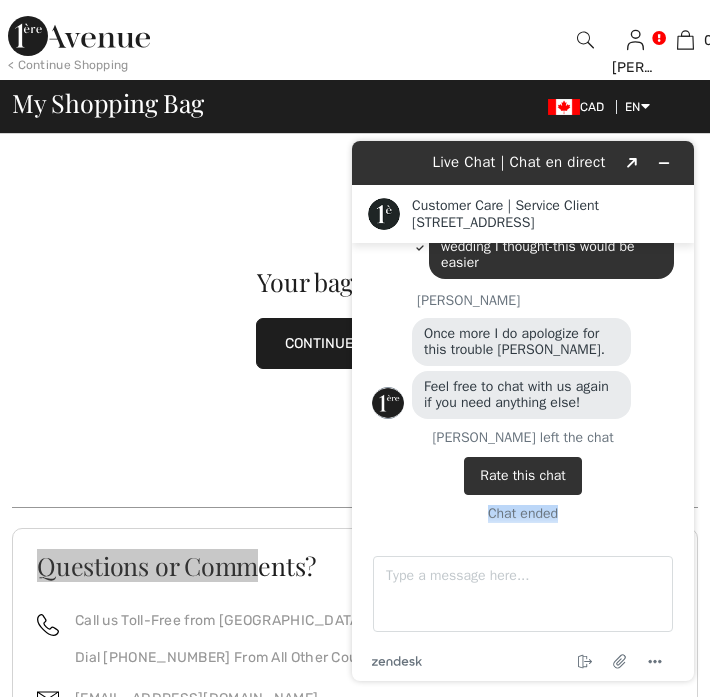 click on "Rate this chat" at bounding box center [523, 476] 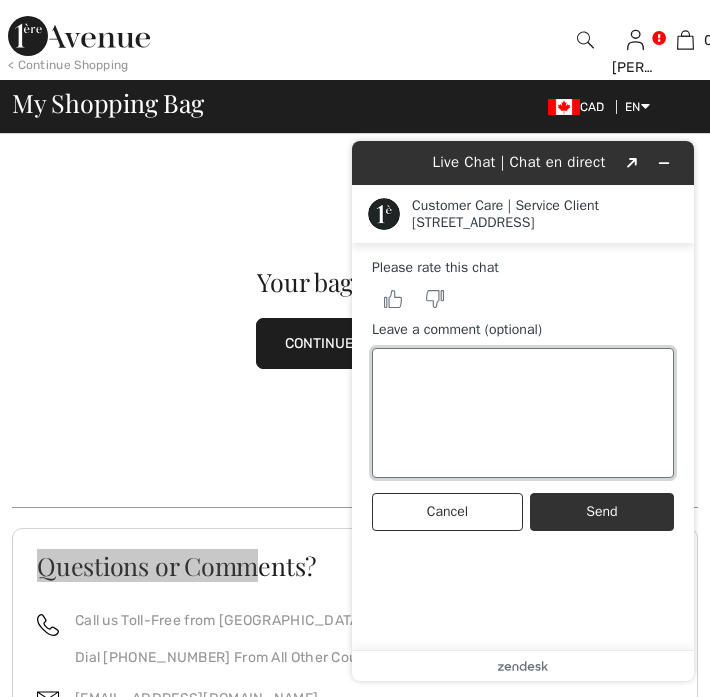 click on "Leave a comment (optional)" at bounding box center [523, 413] 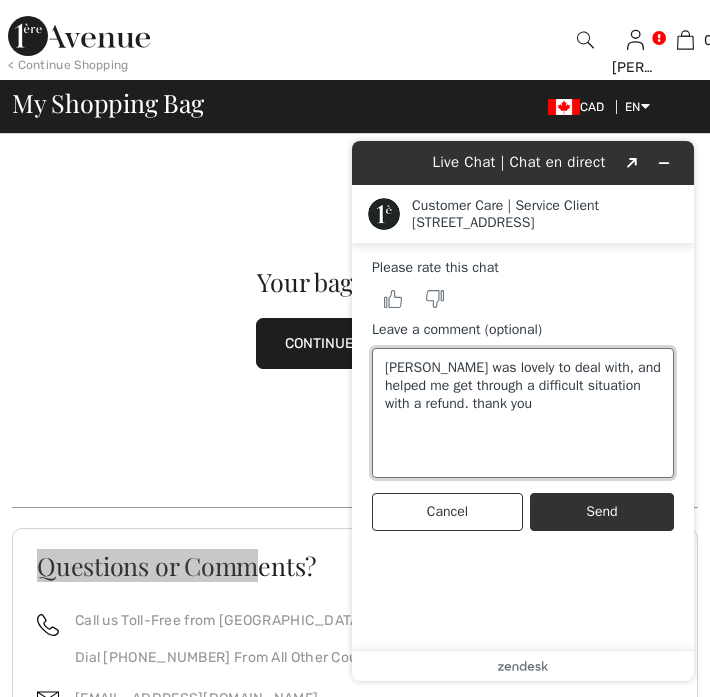 click on "[PERSON_NAME] was lovely to deal with, and helped me get through a difficult situation with a refund. thank you" at bounding box center [523, 413] 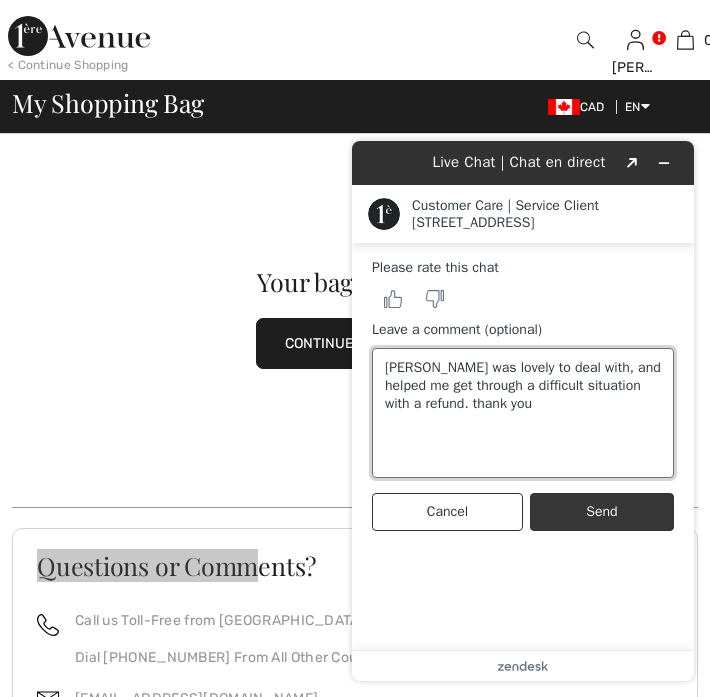 type on "[PERSON_NAME] was lovely to deal with, and helped me get through a difficult situation with a refund. thank you" 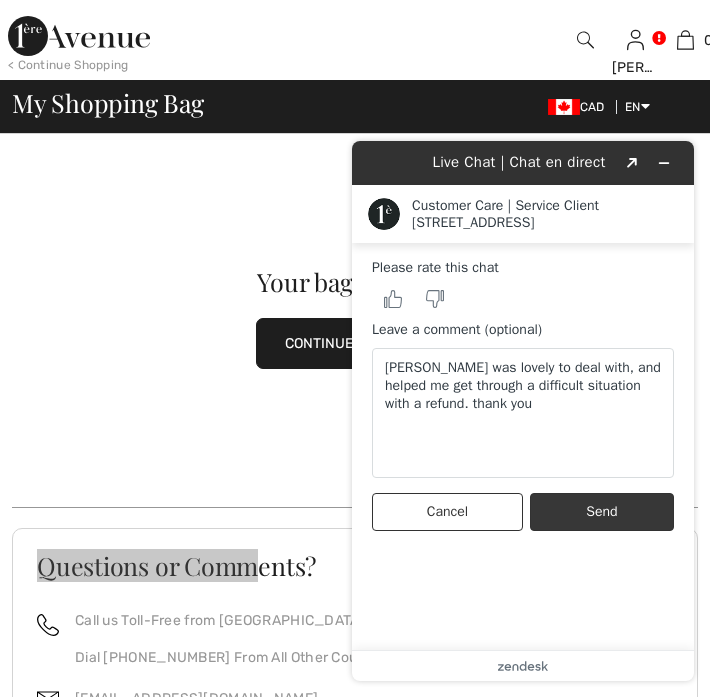 click on "Send" at bounding box center (602, 512) 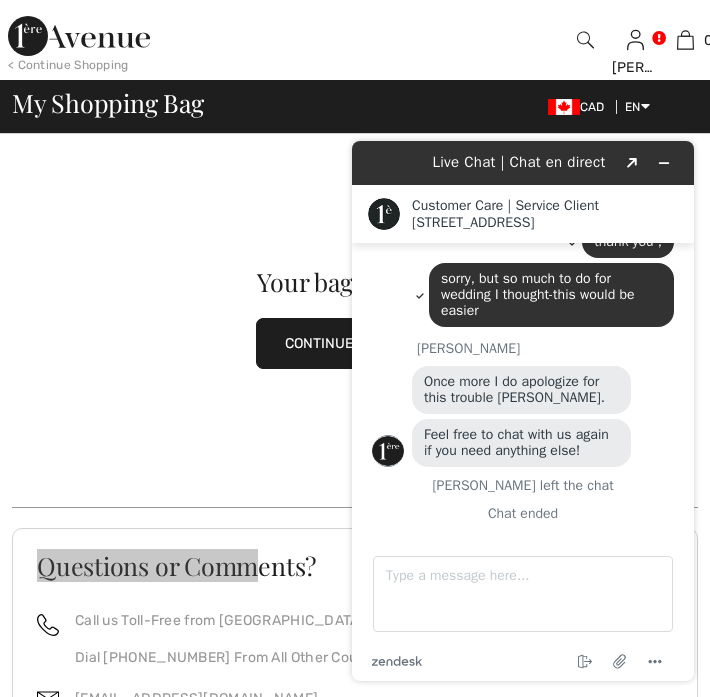 scroll, scrollTop: 2228, scrollLeft: 0, axis: vertical 